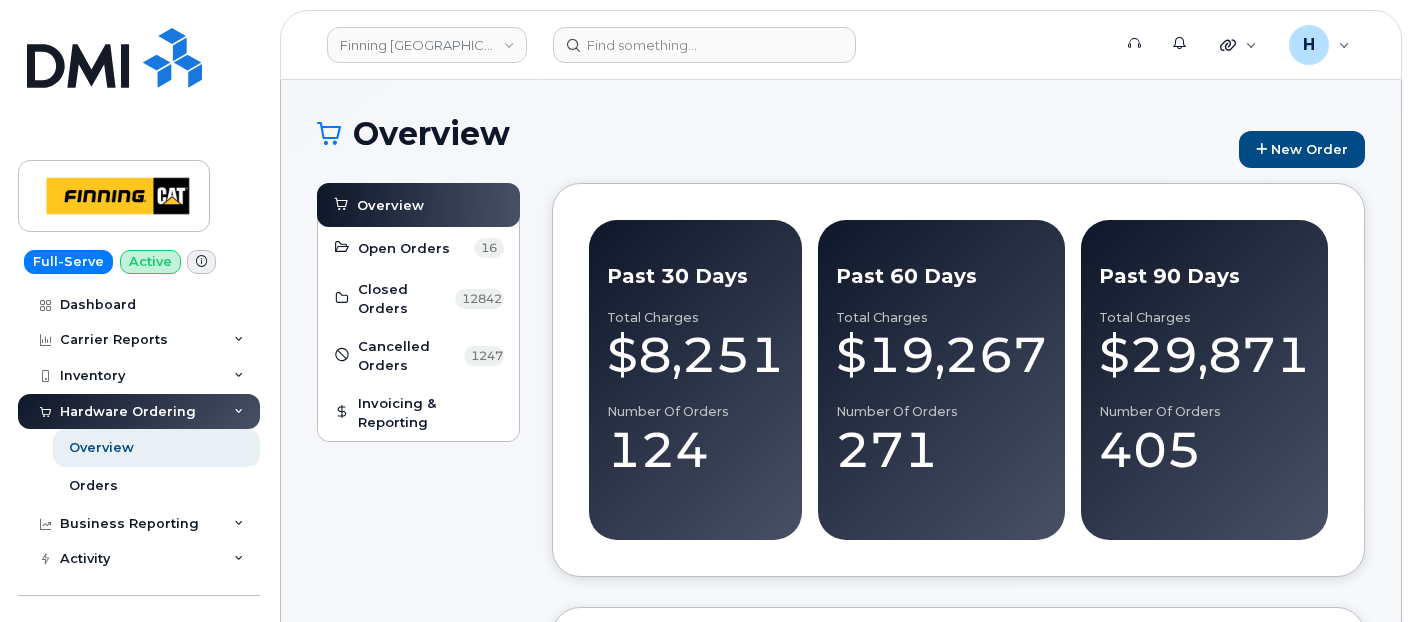 scroll, scrollTop: 0, scrollLeft: 0, axis: both 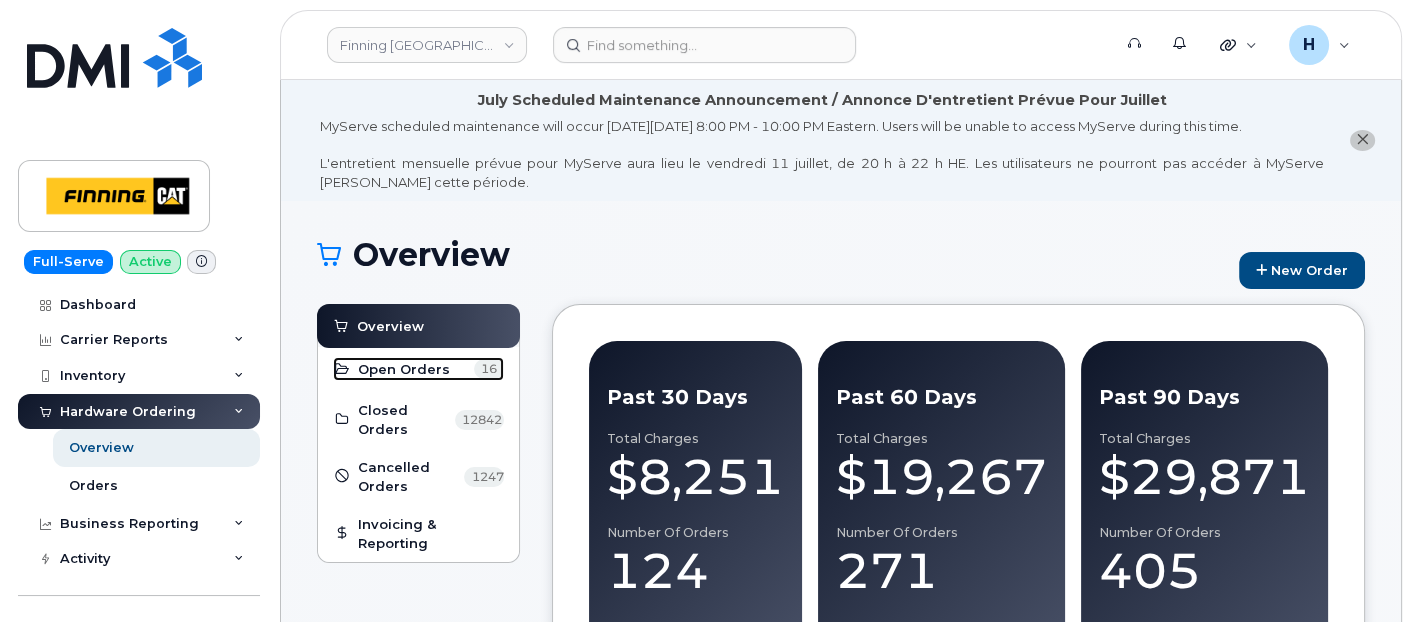 click on "Open Orders" at bounding box center [404, 369] 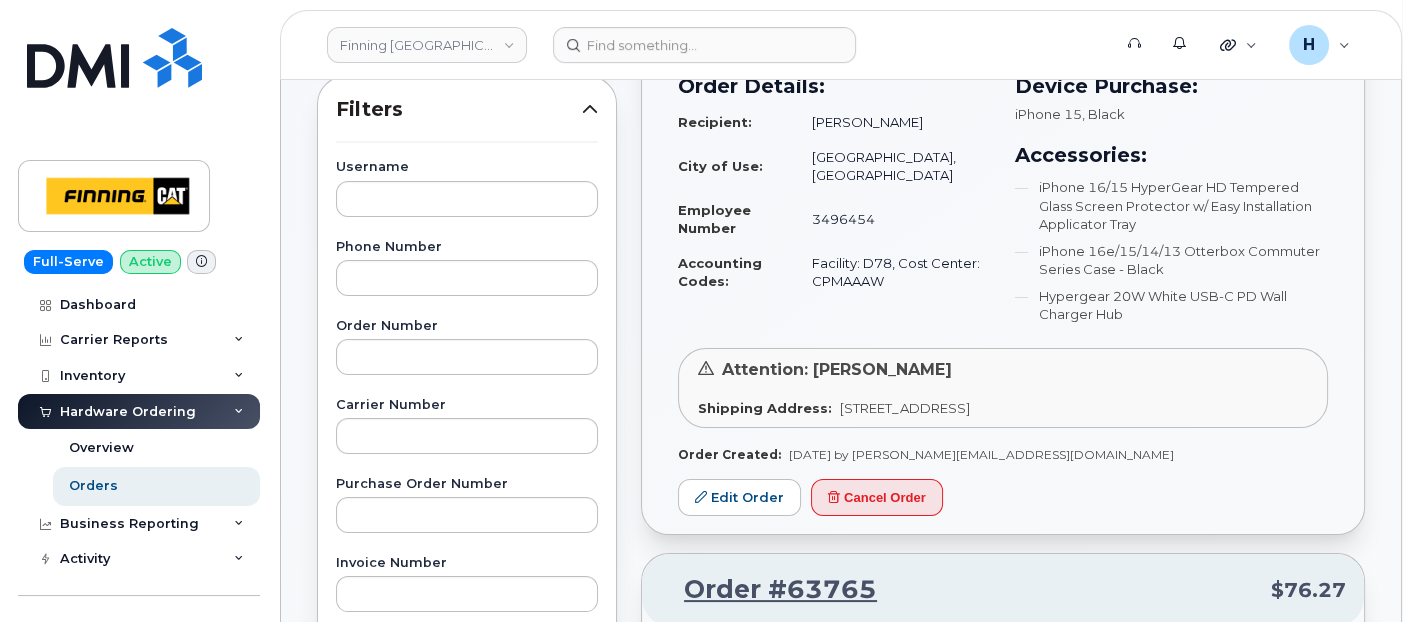 scroll, scrollTop: 111, scrollLeft: 0, axis: vertical 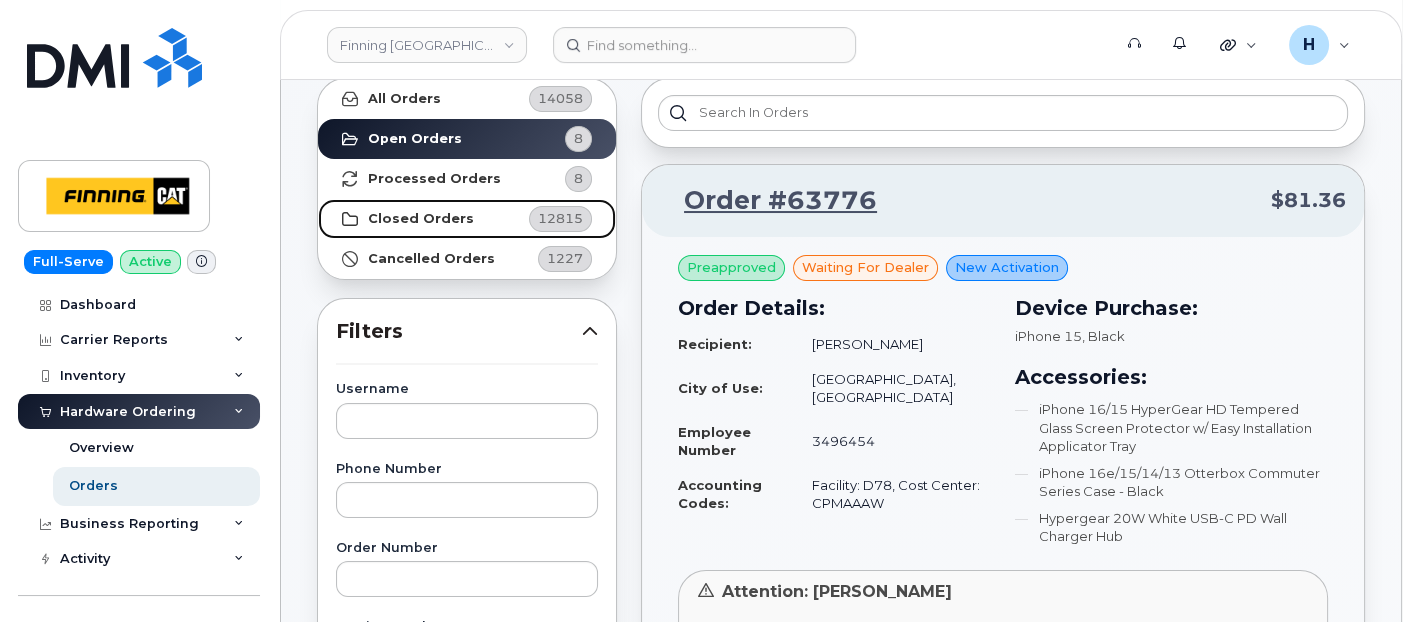 click on "Closed Orders" at bounding box center (421, 219) 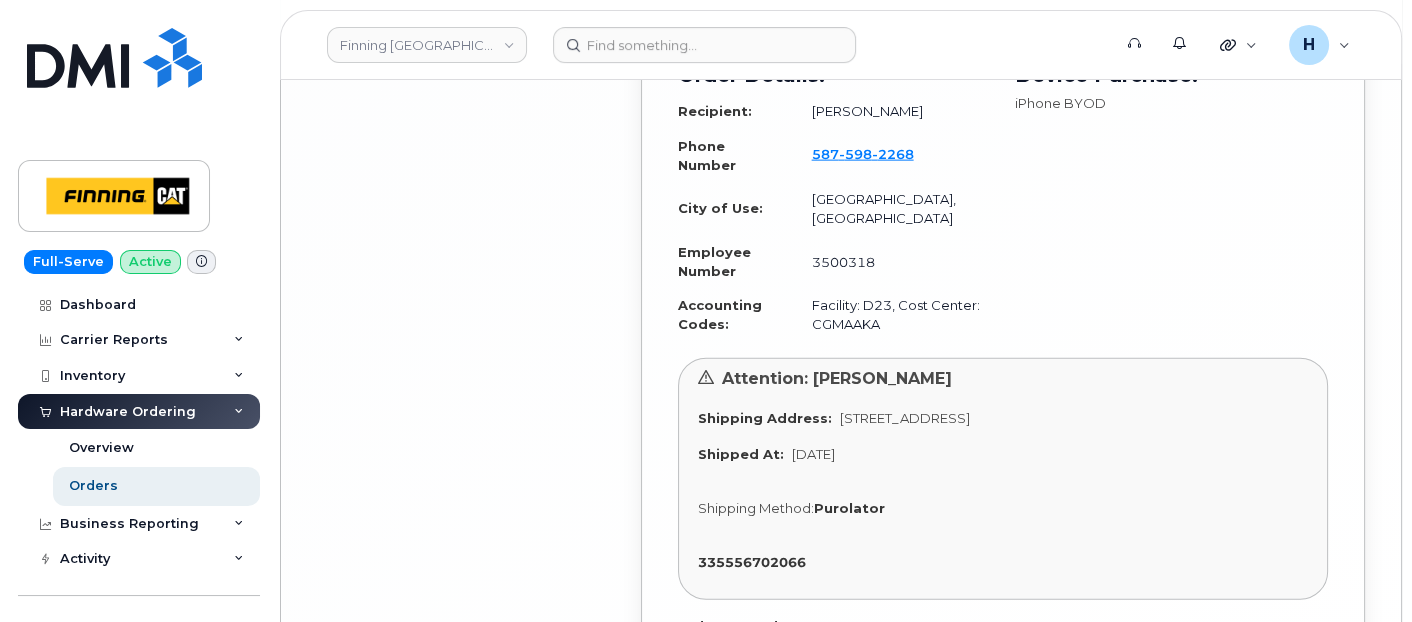 scroll, scrollTop: 5868, scrollLeft: 0, axis: vertical 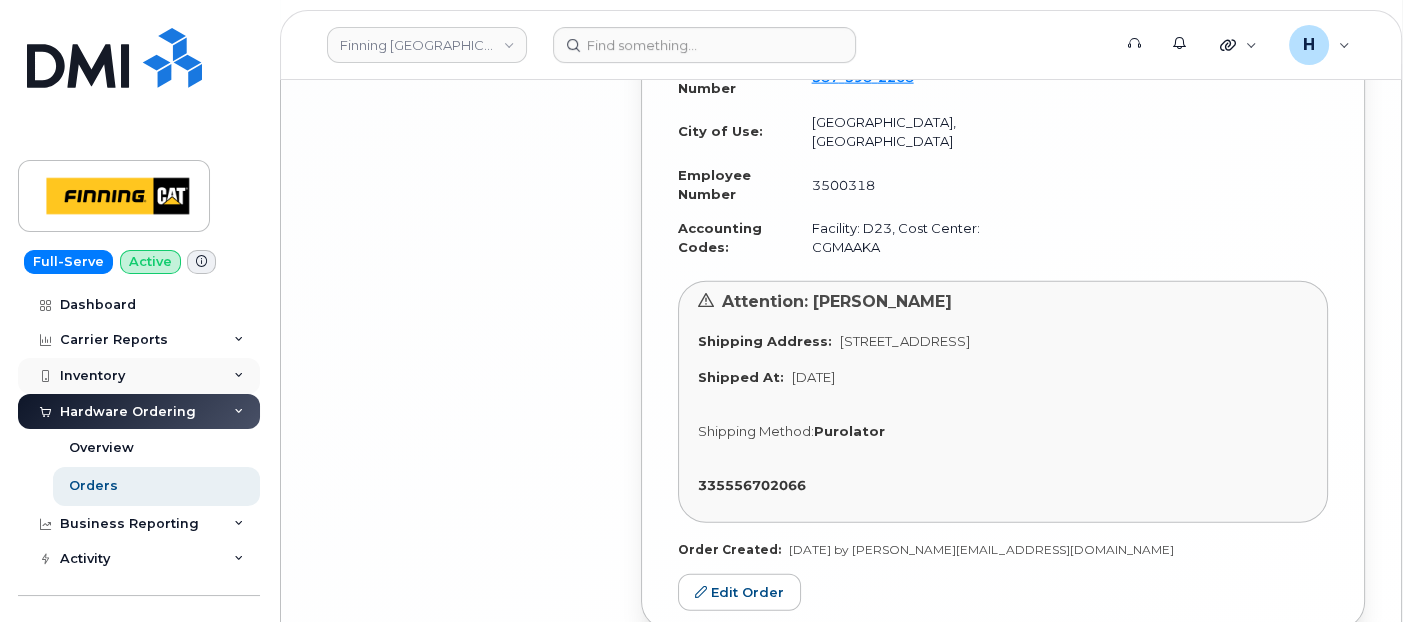 drag, startPoint x: 918, startPoint y: 488, endPoint x: 202, endPoint y: 380, distance: 724.0994 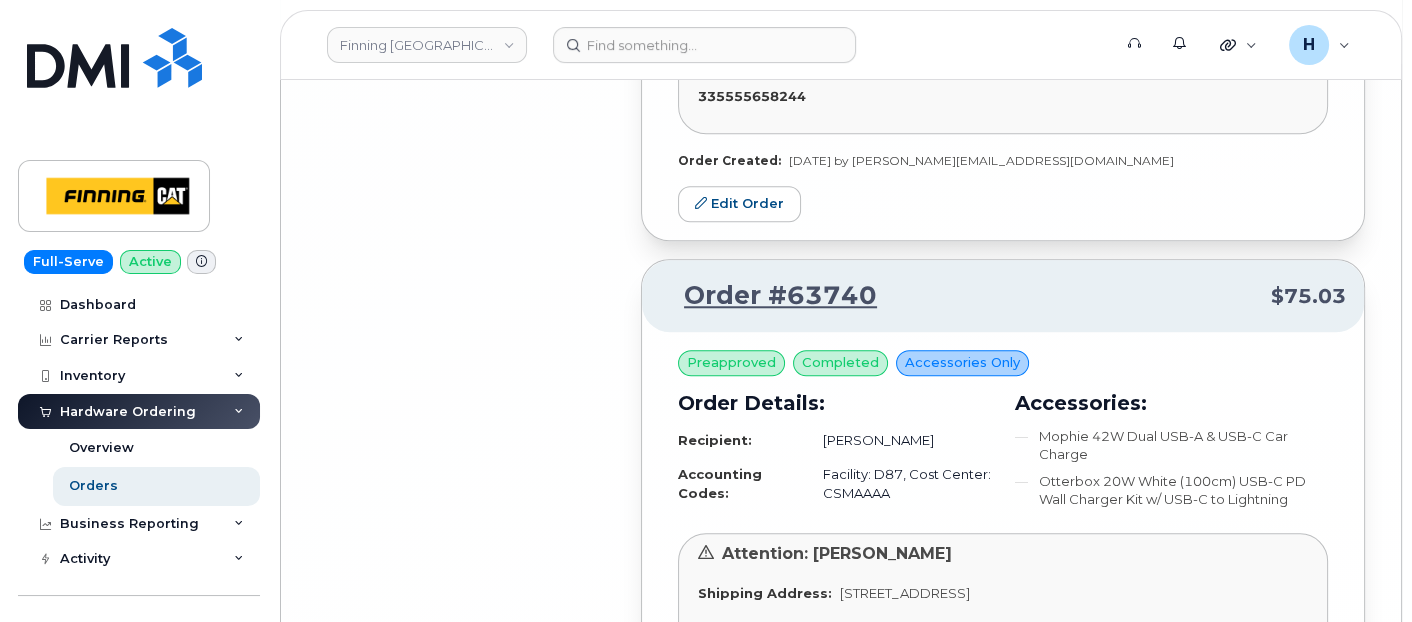 scroll, scrollTop: 11933, scrollLeft: 0, axis: vertical 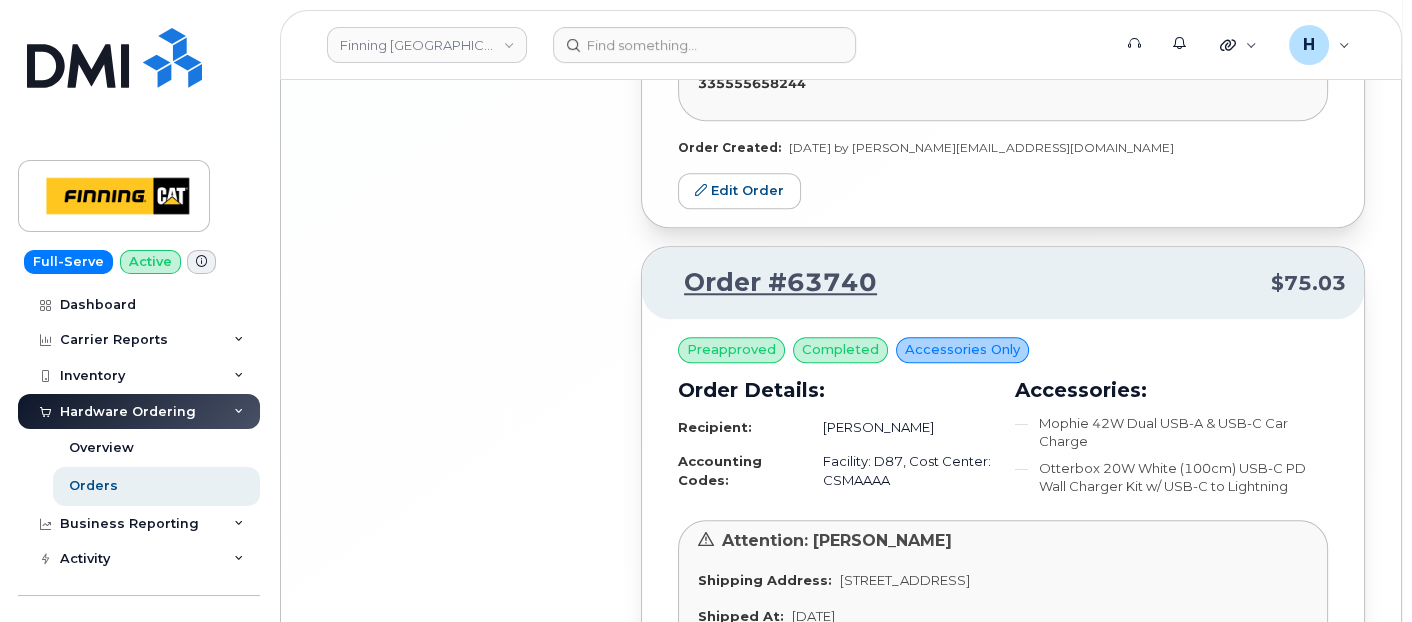 click on "Load more" at bounding box center [1003, 905] 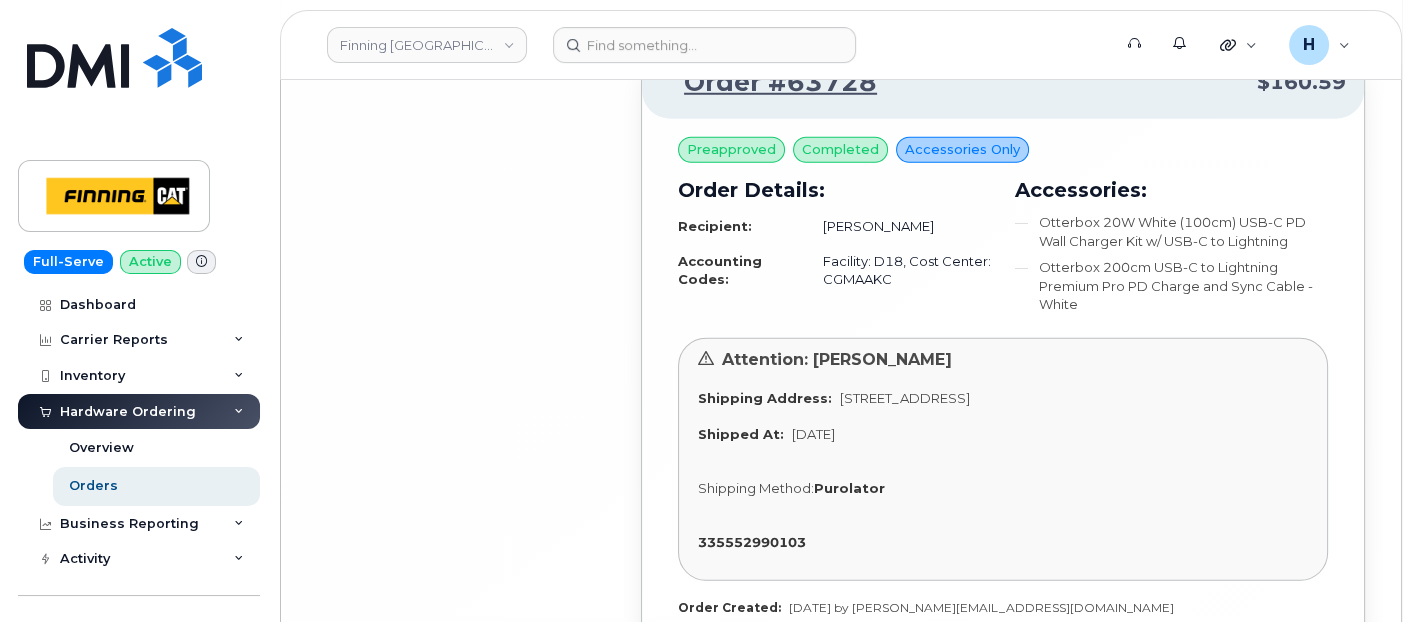 scroll, scrollTop: 17036, scrollLeft: 0, axis: vertical 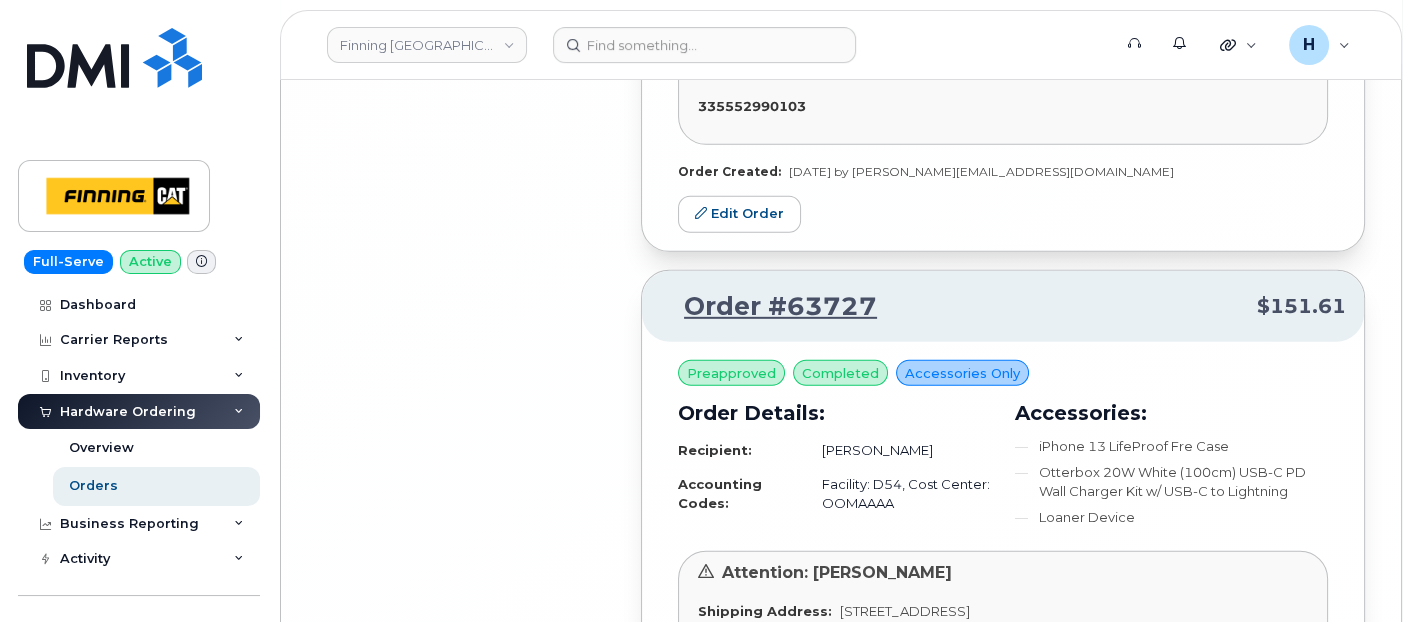click on "Load more" at bounding box center [1003, 937] 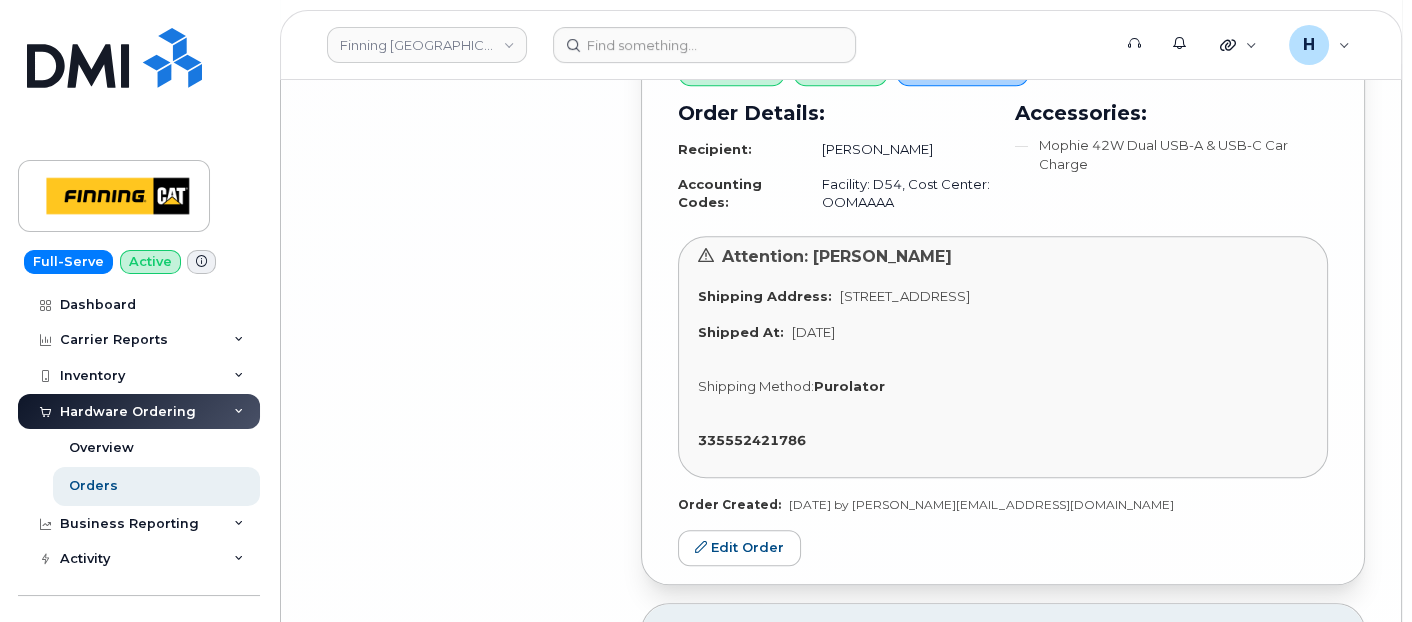 scroll, scrollTop: 21258, scrollLeft: 0, axis: vertical 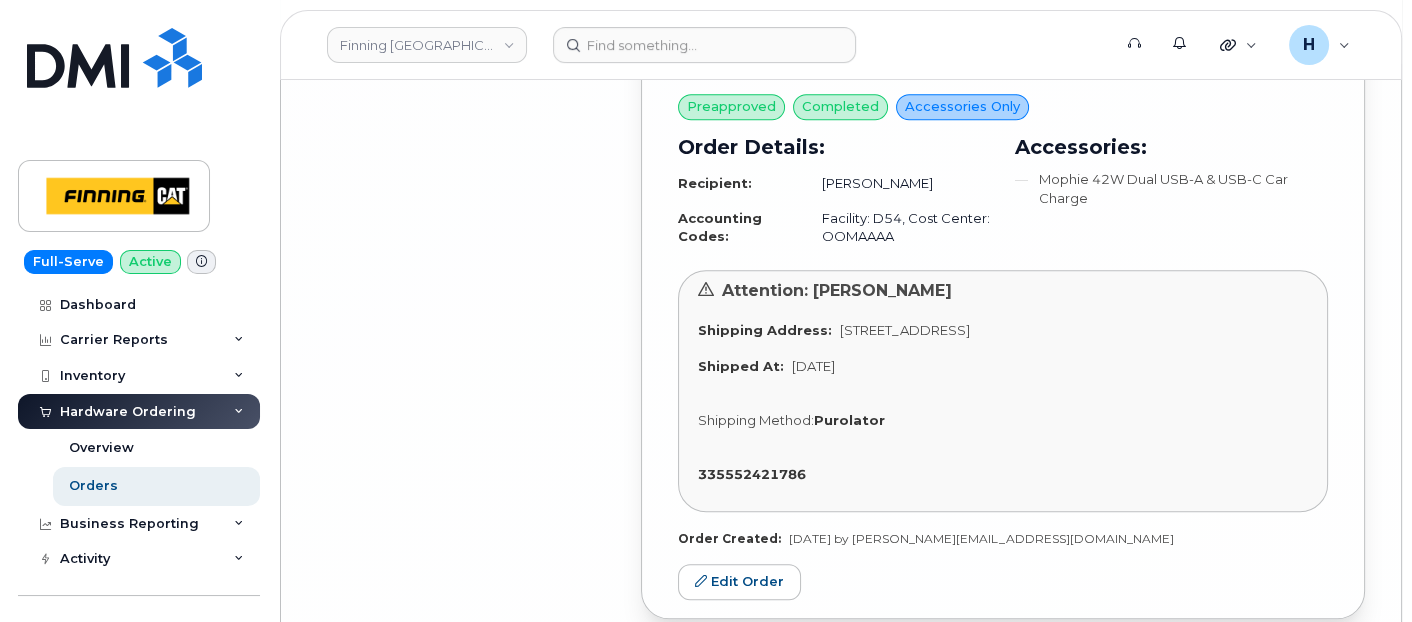 click on "Order #63720" at bounding box center [768, 674] 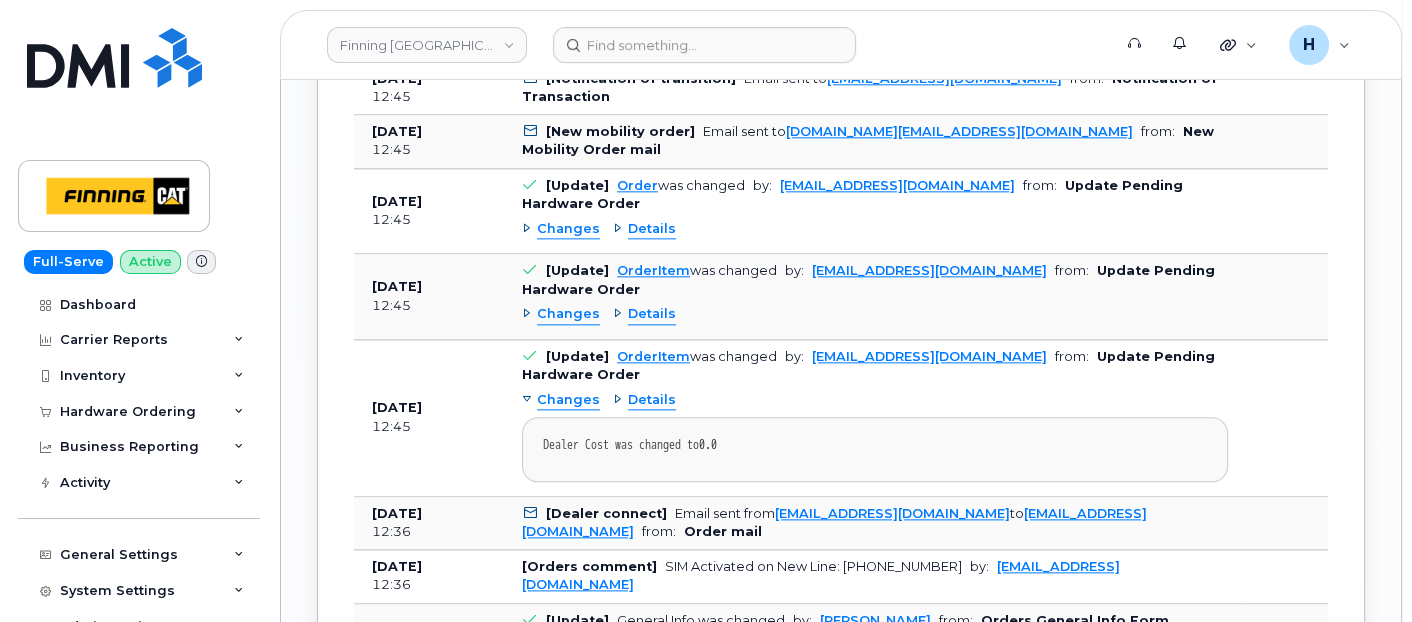 scroll, scrollTop: 3111, scrollLeft: 0, axis: vertical 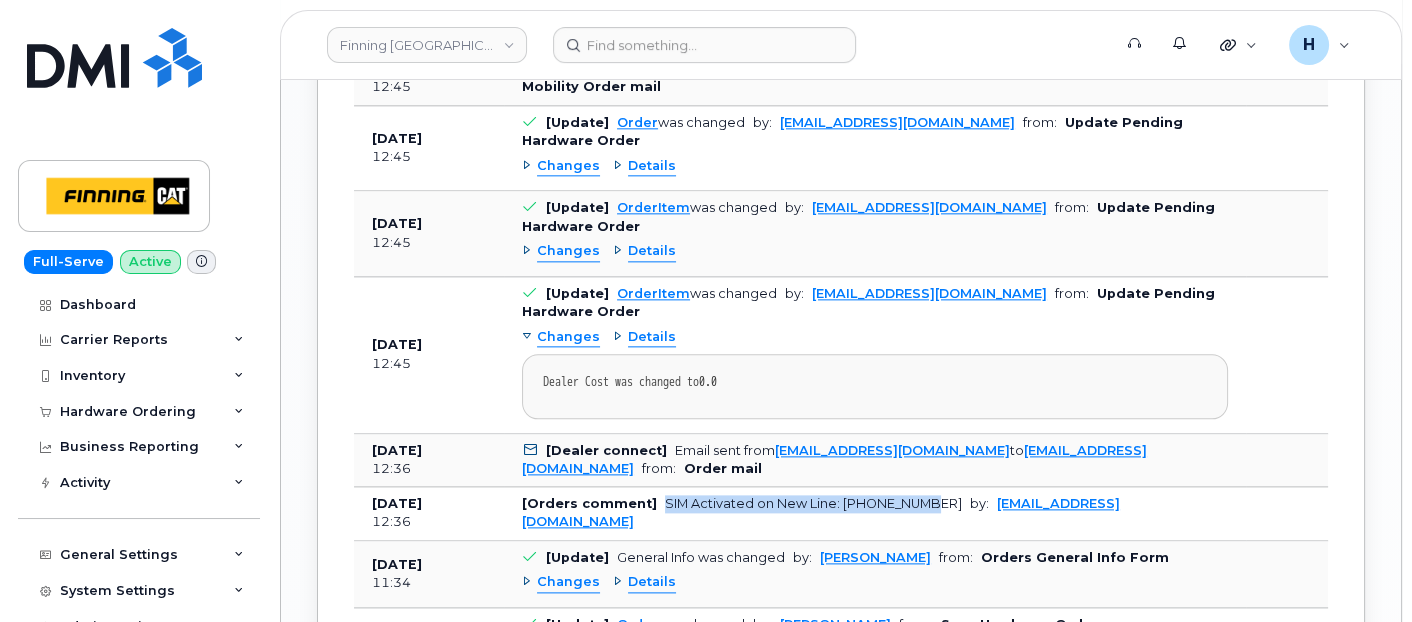 drag, startPoint x: 654, startPoint y: 442, endPoint x: 924, endPoint y: 444, distance: 270.00742 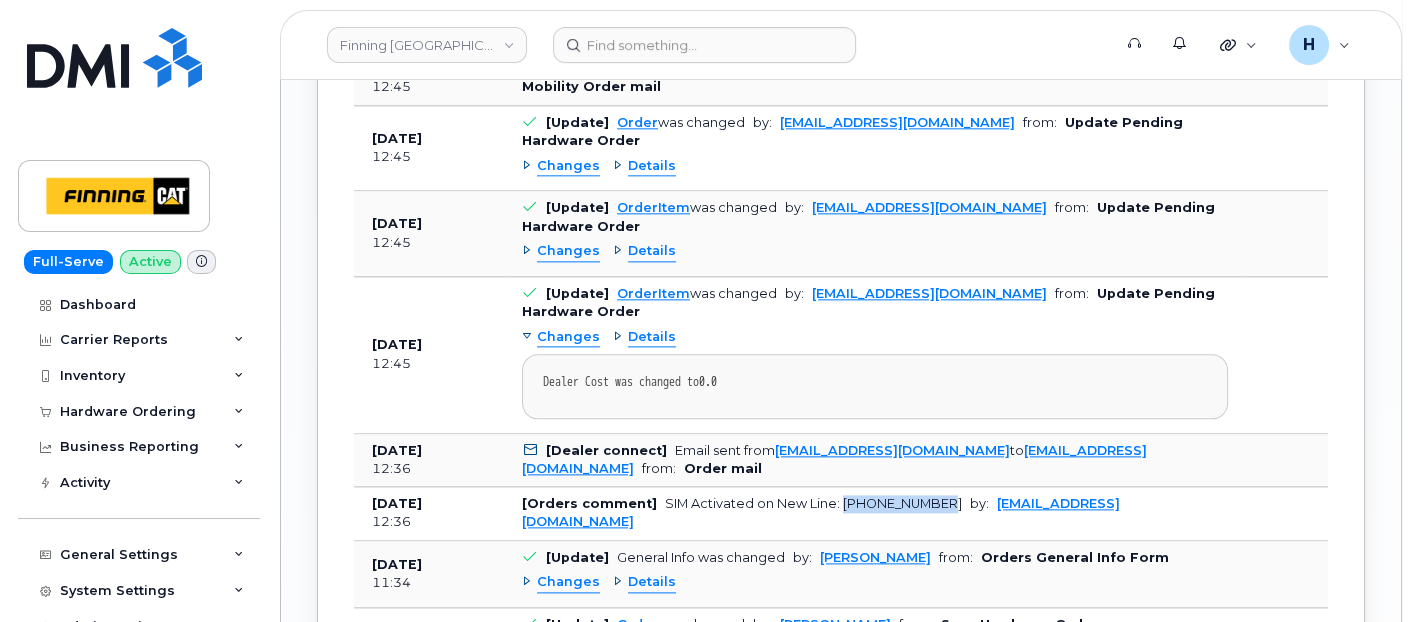 drag, startPoint x: 935, startPoint y: 442, endPoint x: 833, endPoint y: 444, distance: 102.01961 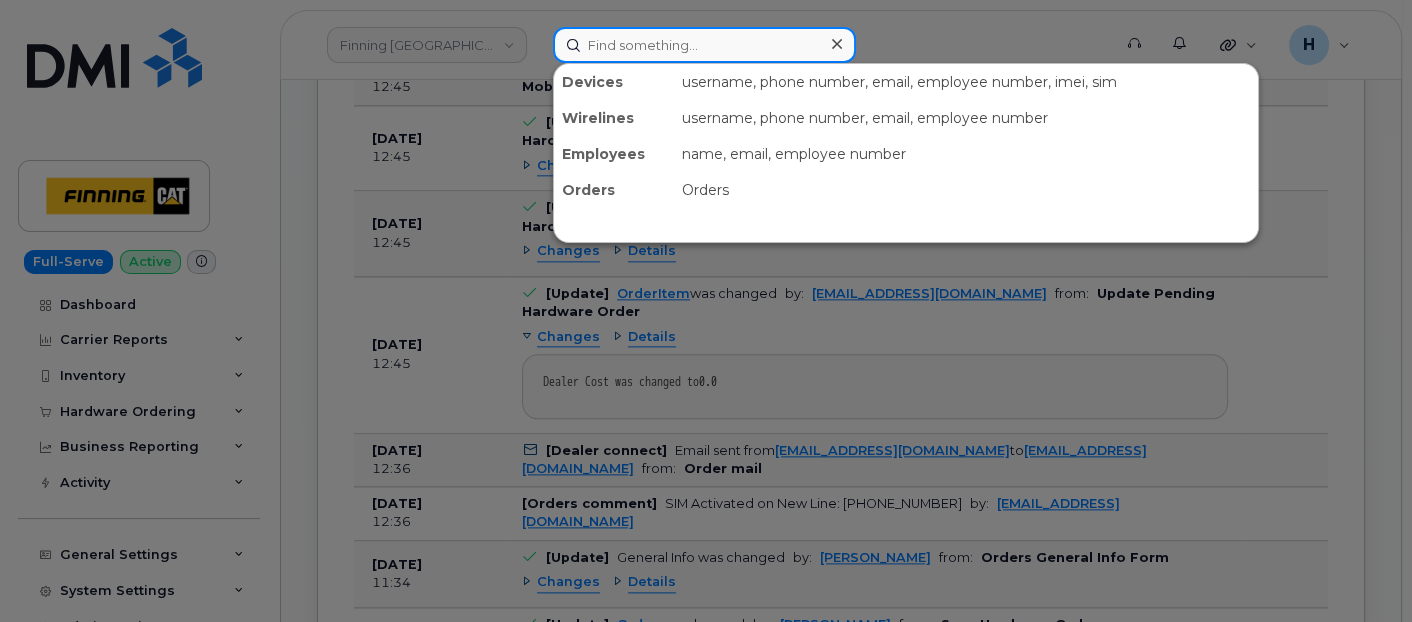 click at bounding box center [704, 45] 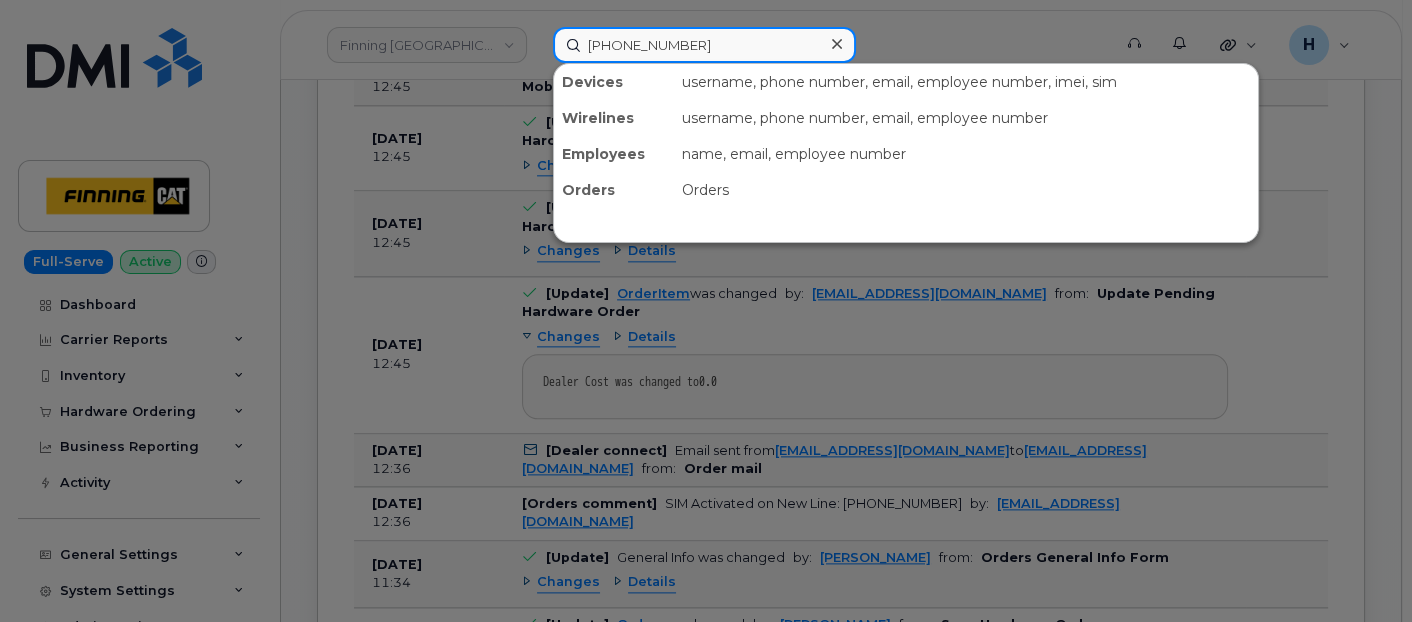 type on "587-223-1673" 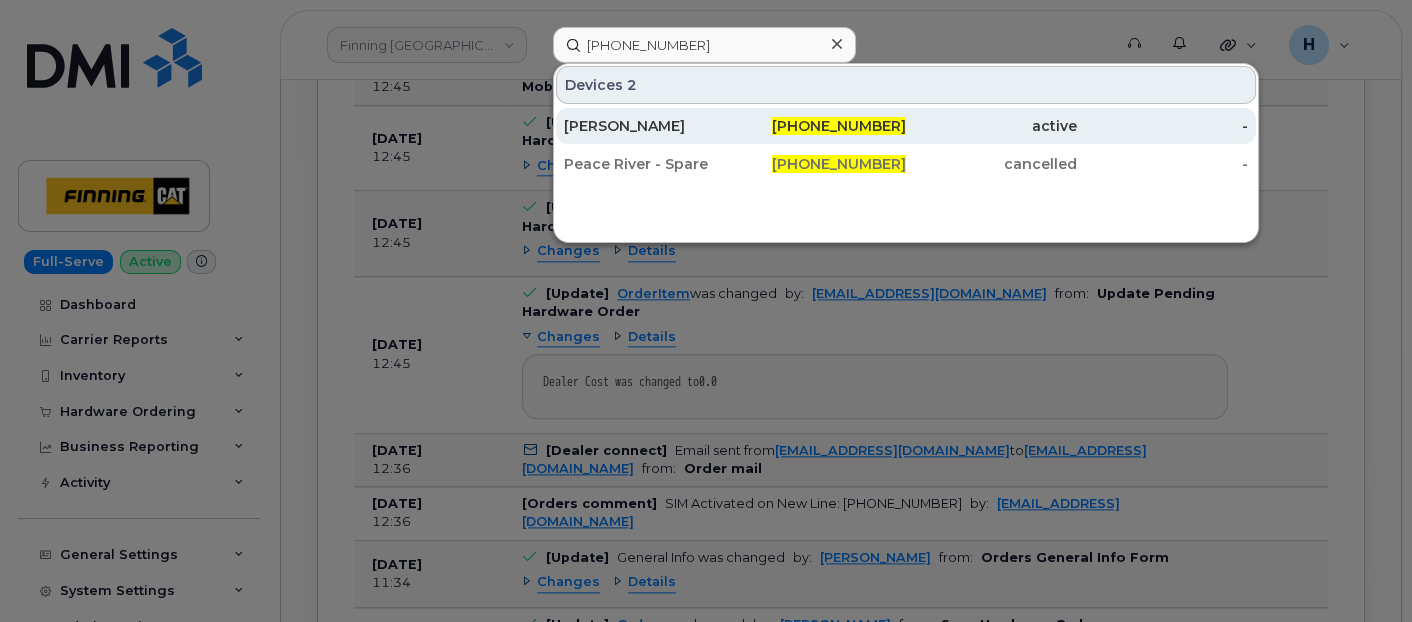 click on "[PERSON_NAME]" at bounding box center [649, 126] 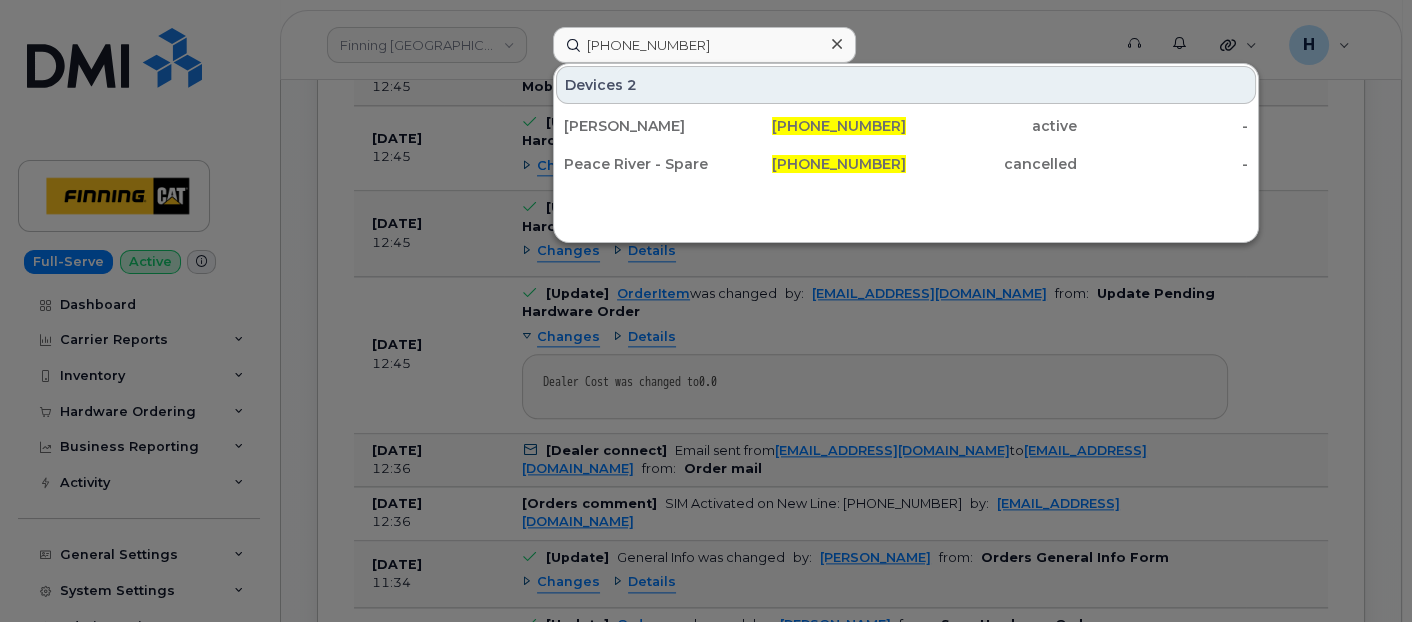 click at bounding box center [836, 44] 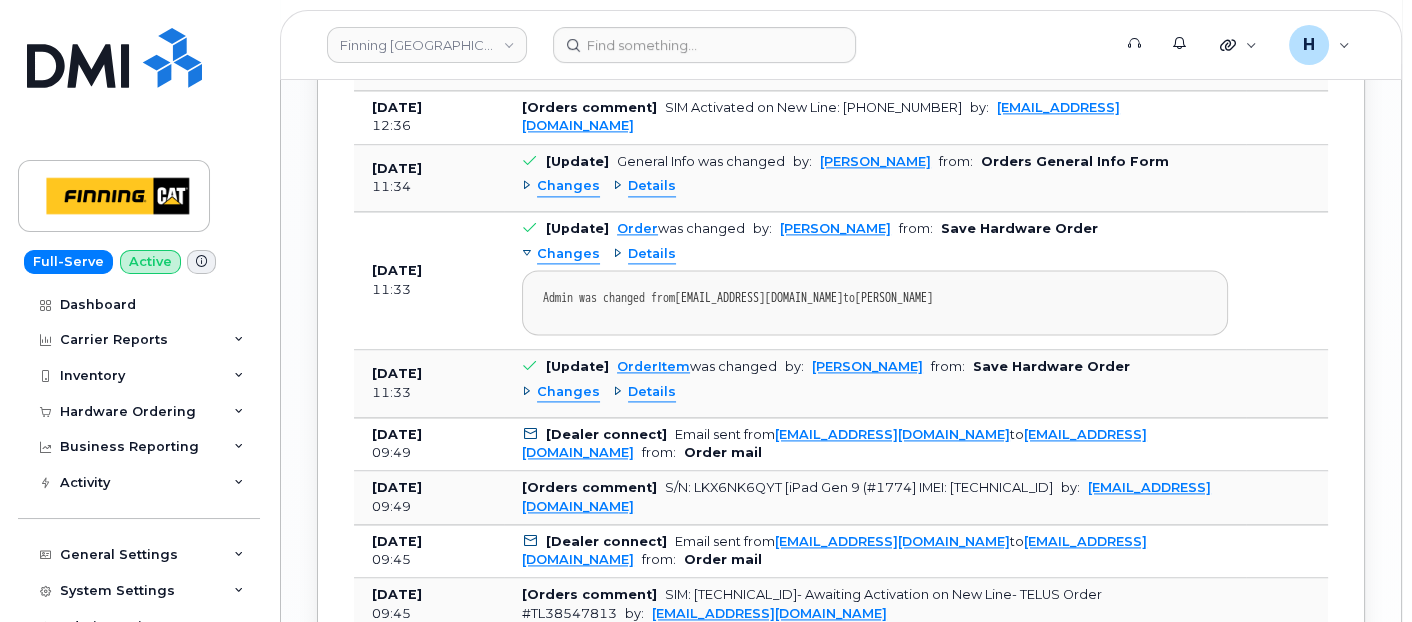 scroll, scrollTop: 3555, scrollLeft: 0, axis: vertical 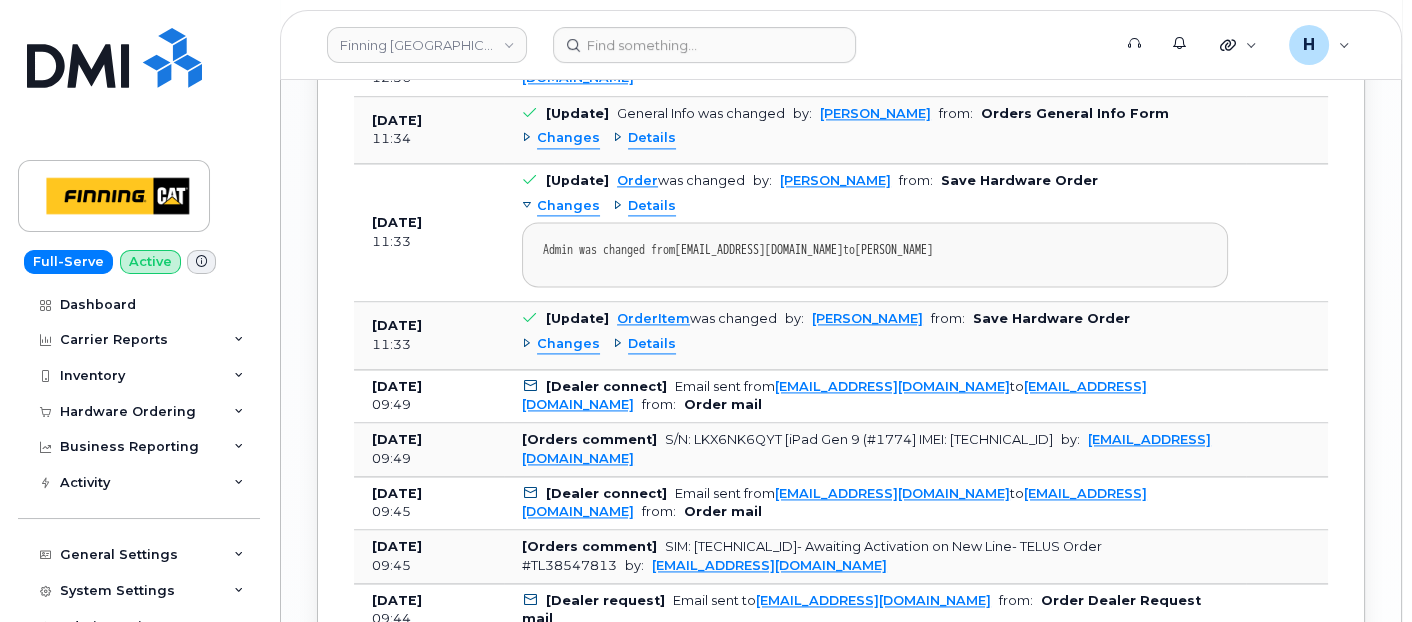 click on "SIM: [TECHNICAL_ID]- Awaiting Activation on New Line- TELUS Order #TL38547813" at bounding box center [812, 555] 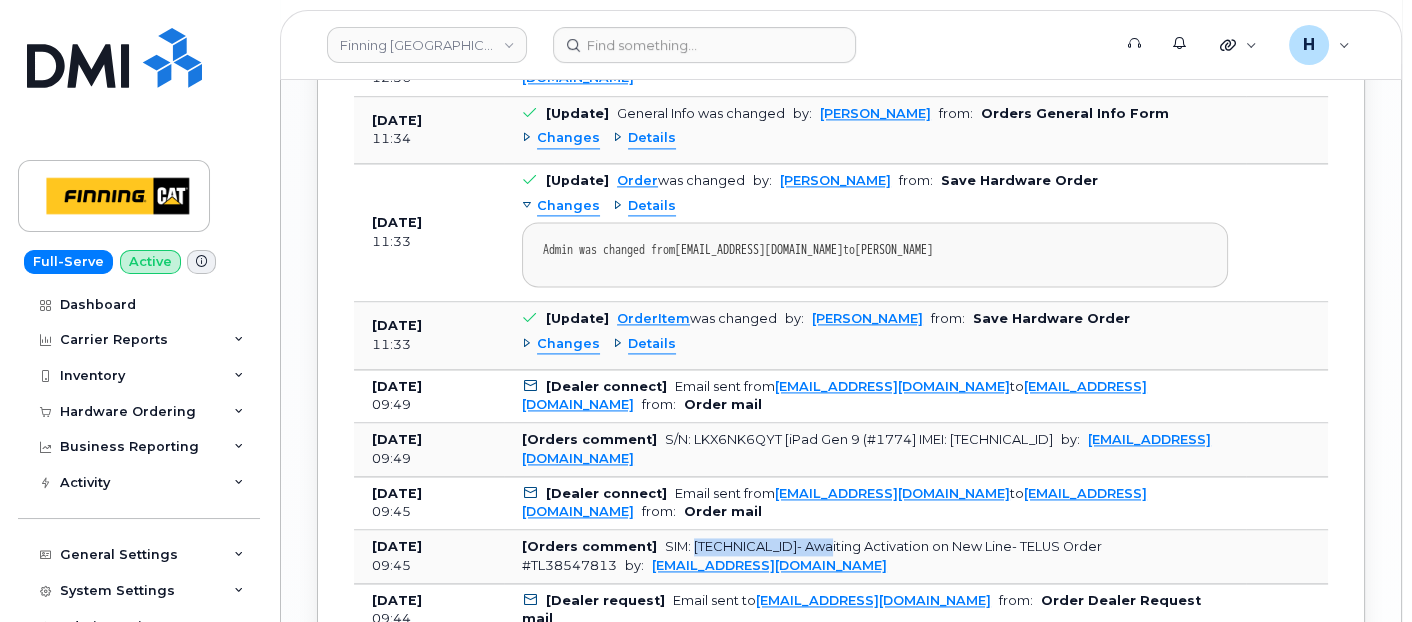 click on "SIM: [TECHNICAL_ID]- Awaiting Activation on New Line- TELUS Order #TL38547813" at bounding box center (812, 555) 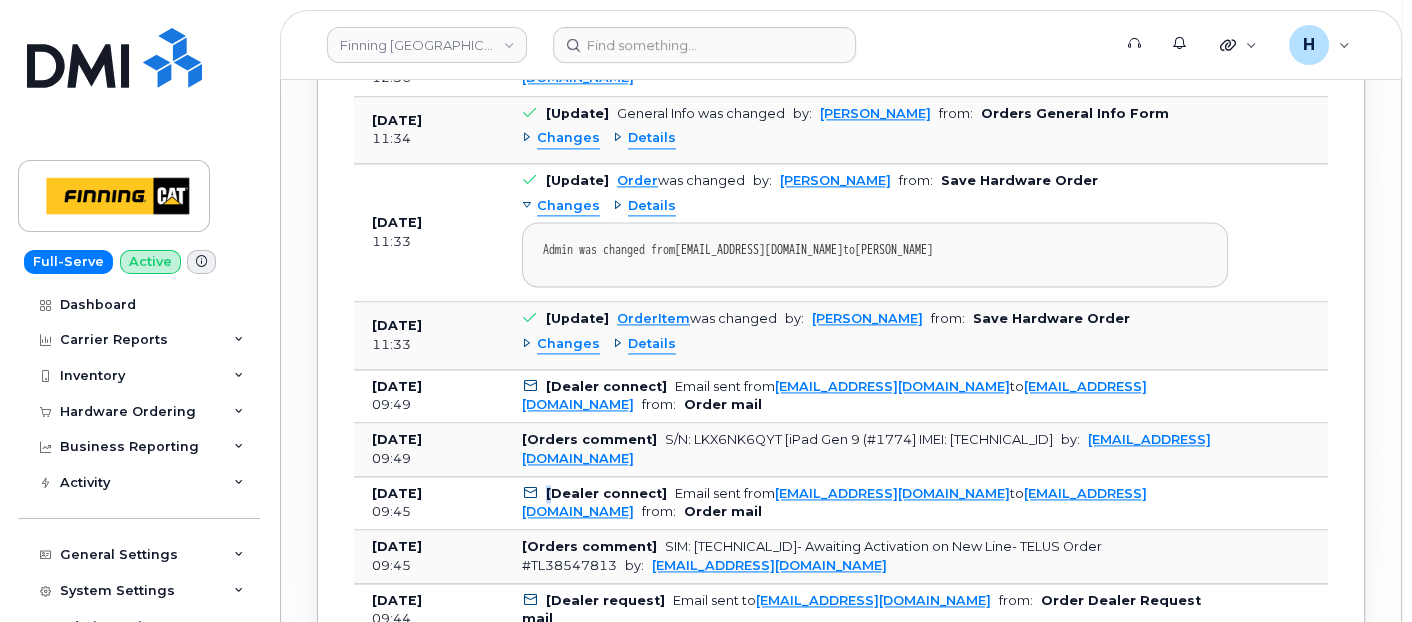 drag, startPoint x: 548, startPoint y: 414, endPoint x: 485, endPoint y: 407, distance: 63.387695 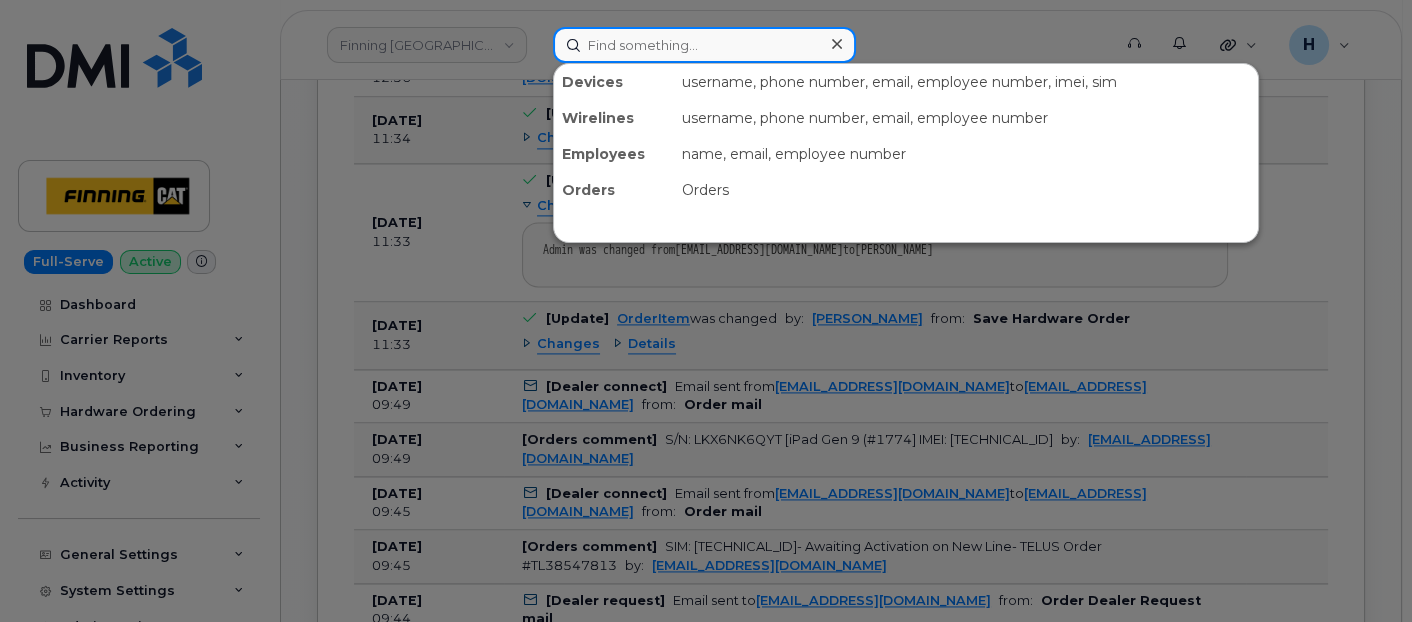 click at bounding box center [704, 45] 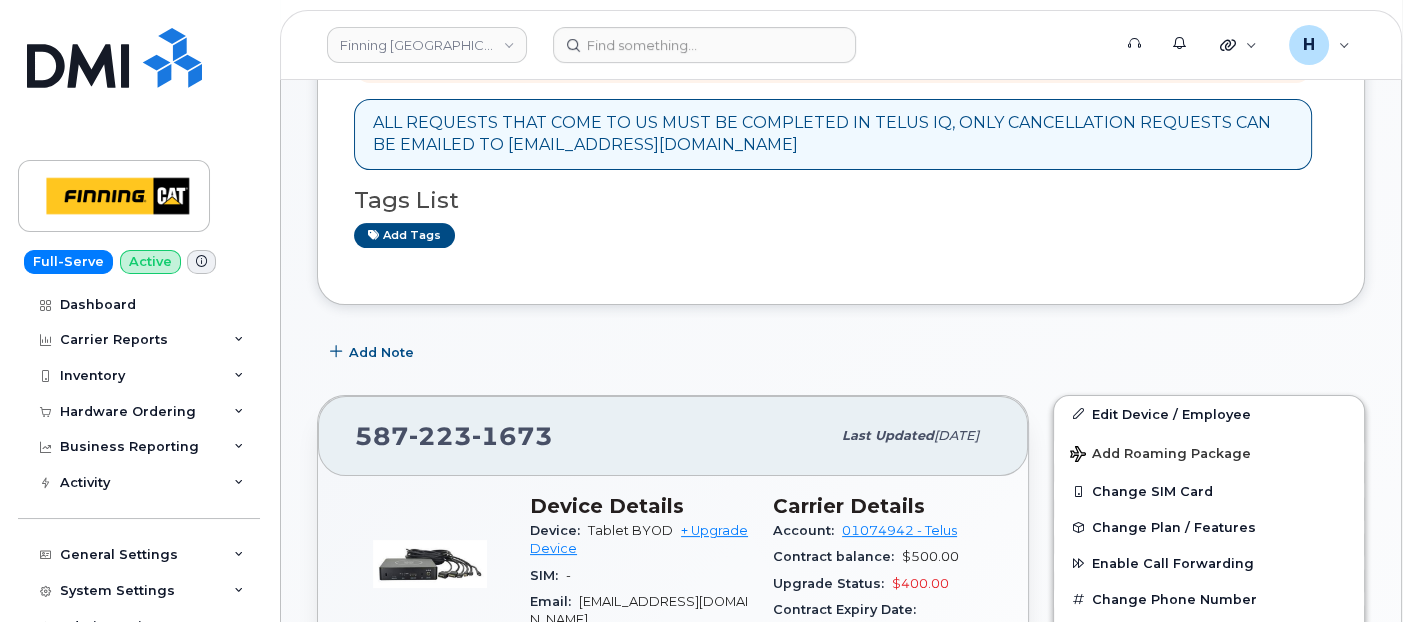 scroll, scrollTop: 666, scrollLeft: 0, axis: vertical 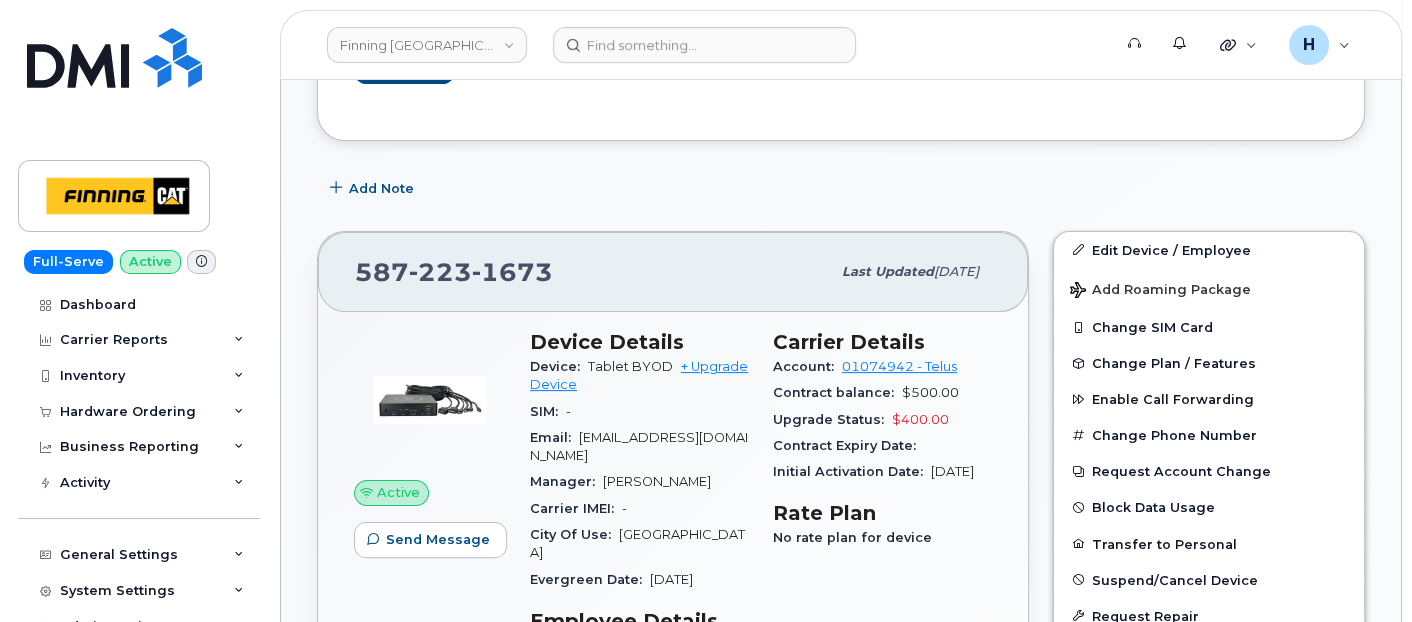 click on "1673" 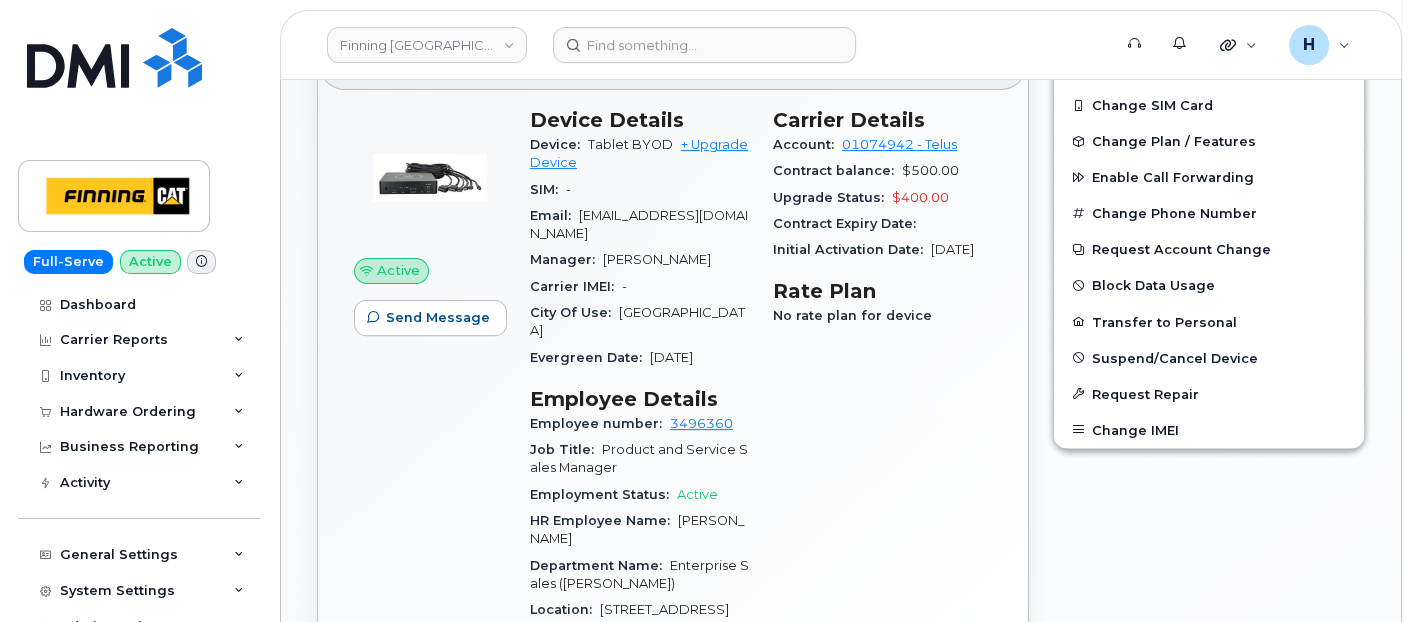 scroll, scrollTop: 777, scrollLeft: 0, axis: vertical 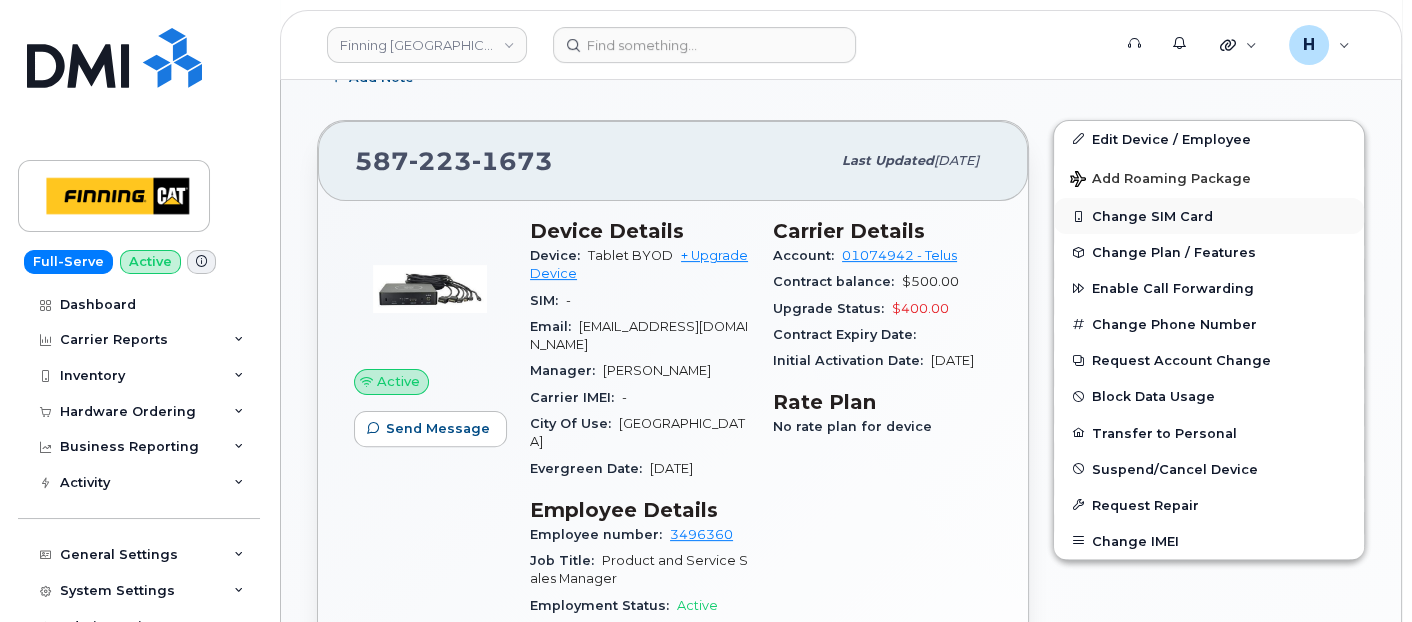 click on "Change SIM Card" at bounding box center (1209, 216) 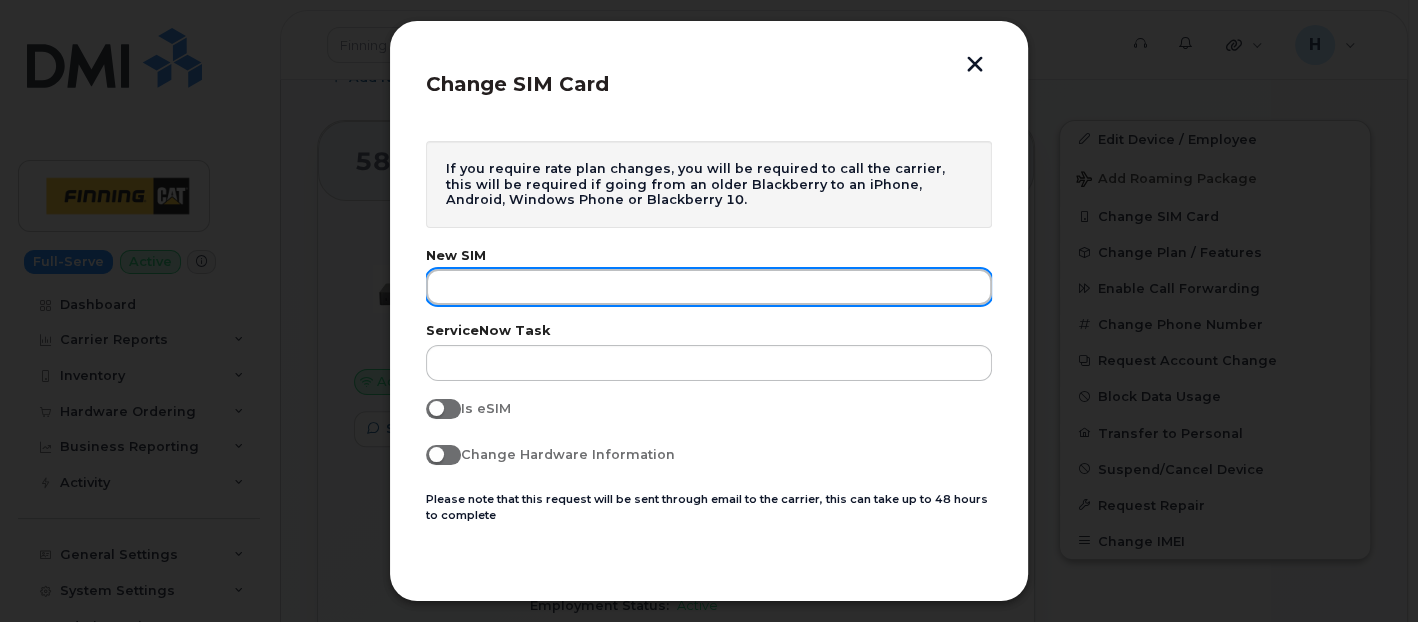 click at bounding box center (709, 287) 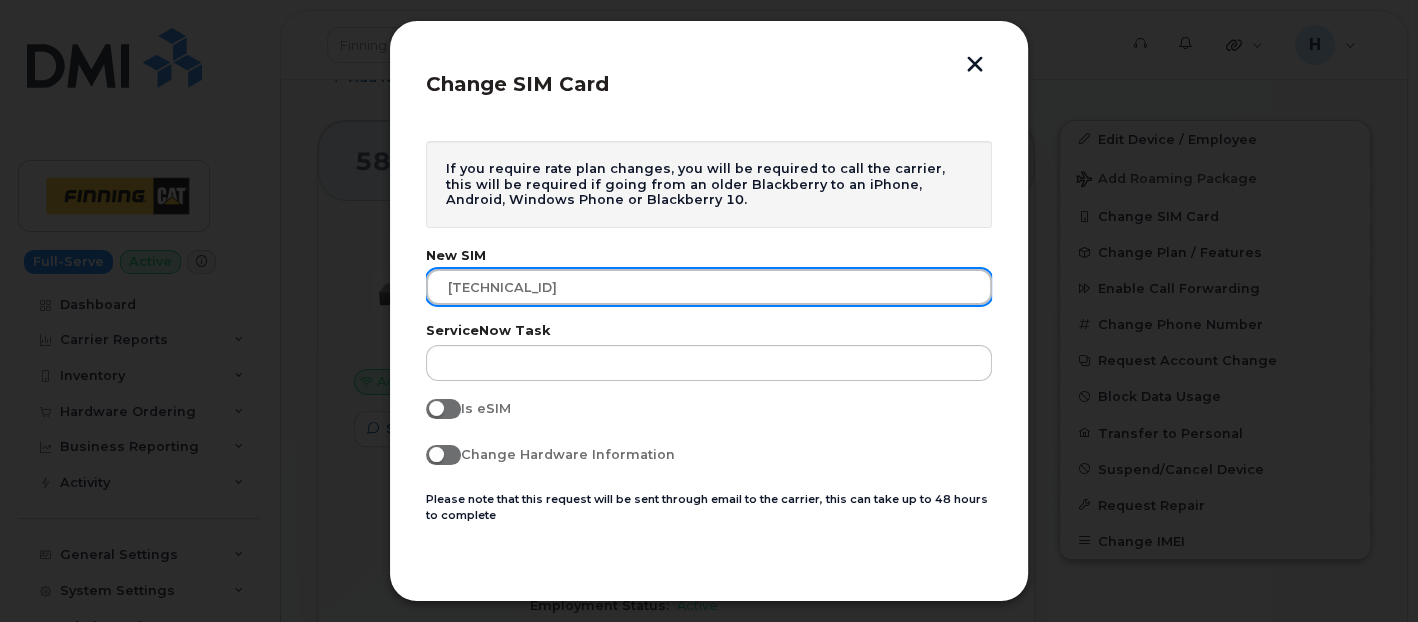 type on "[TECHNICAL_ID]" 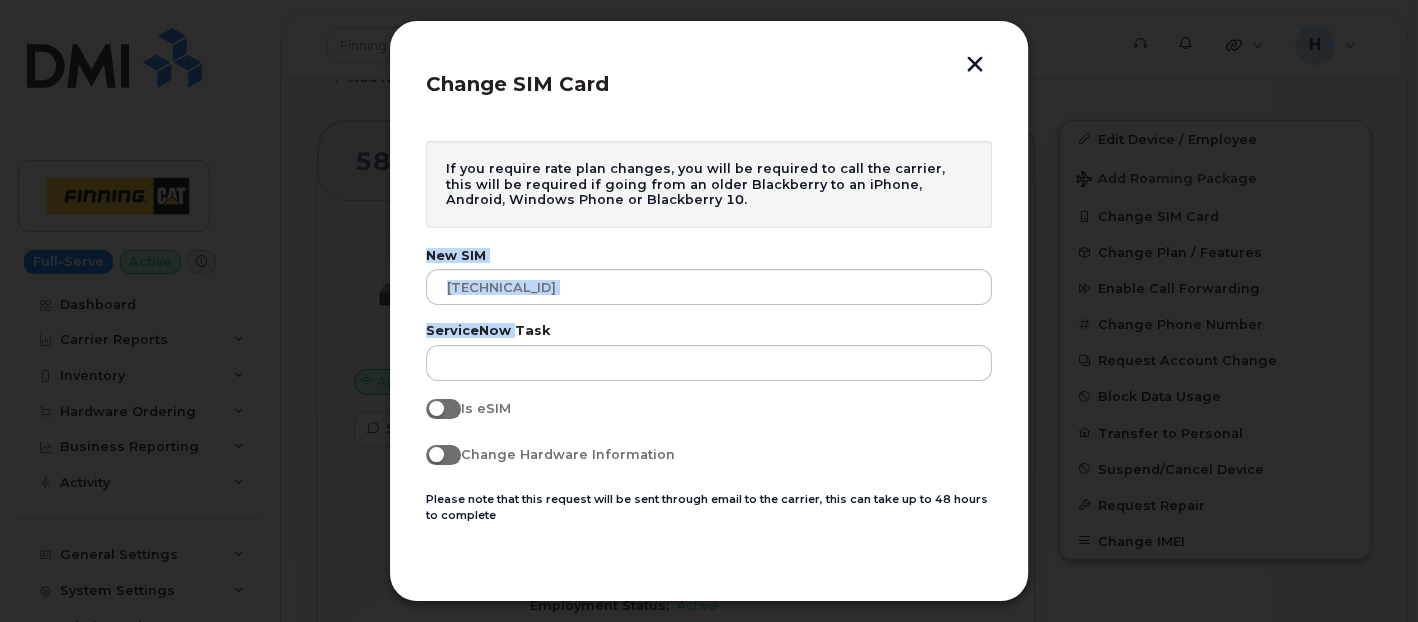 drag, startPoint x: 502, startPoint y: 317, endPoint x: 363, endPoint y: 136, distance: 228.21481 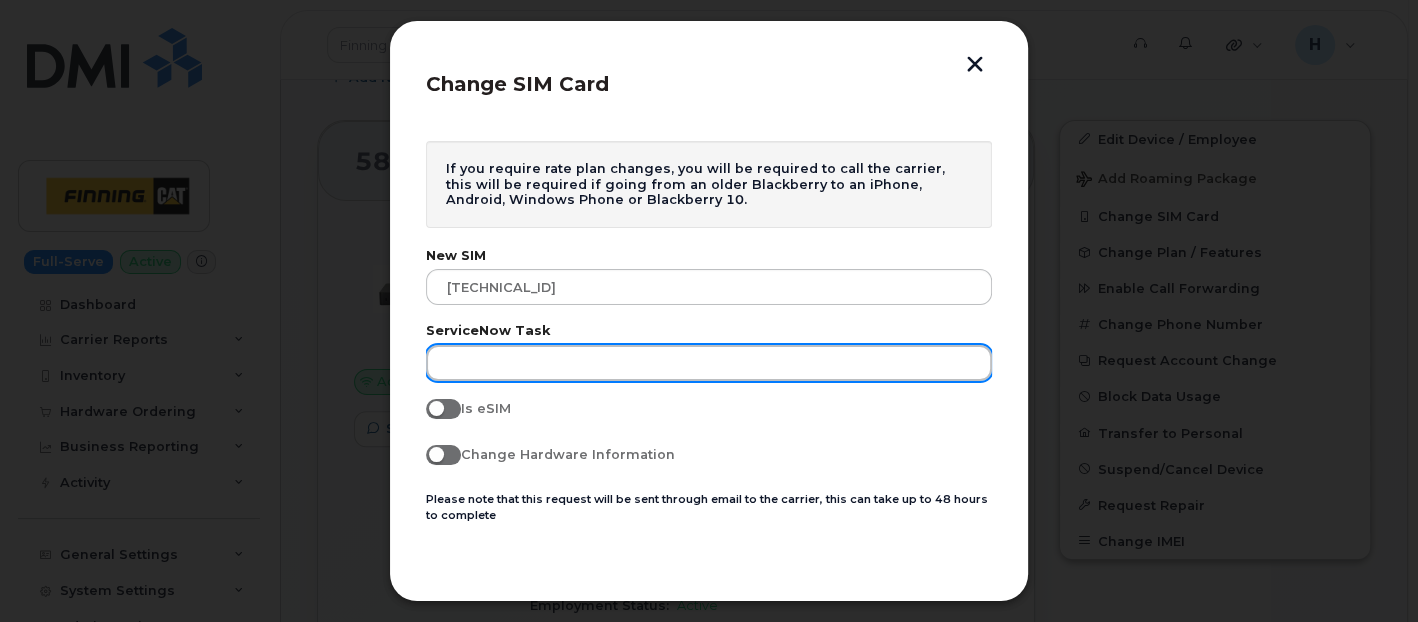 drag, startPoint x: 363, startPoint y: 136, endPoint x: 528, endPoint y: 362, distance: 279.82315 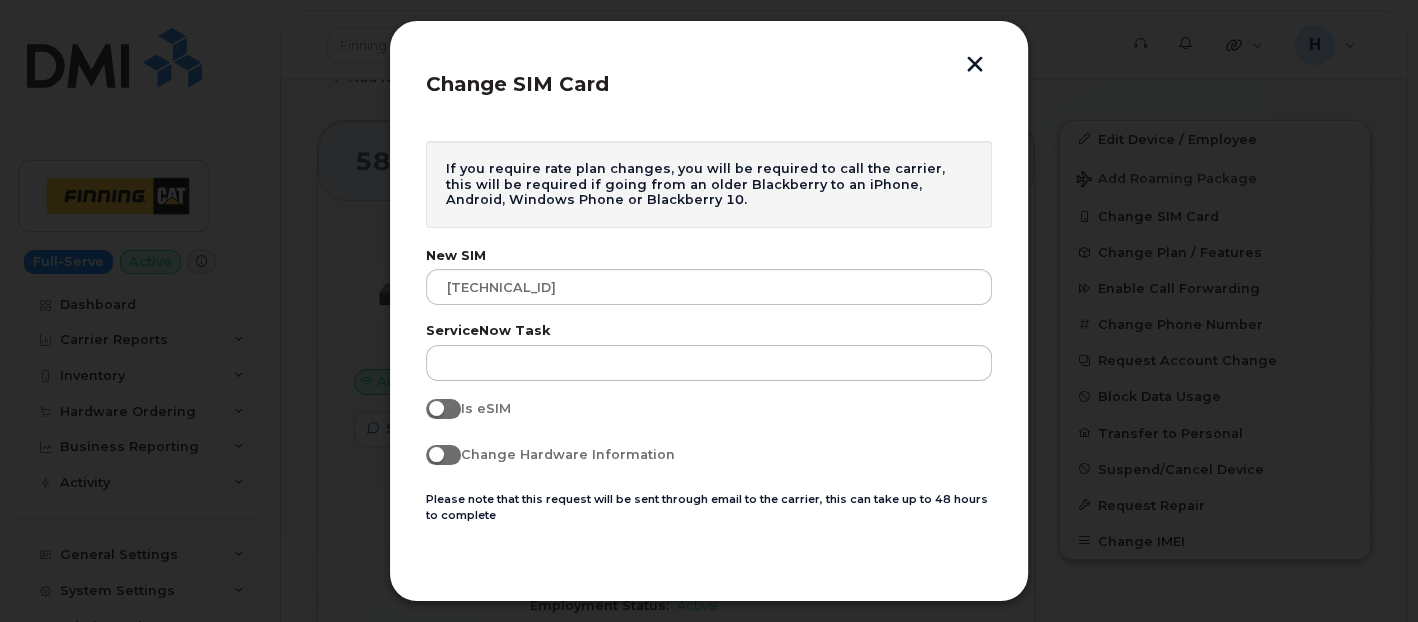 click at bounding box center (975, 66) 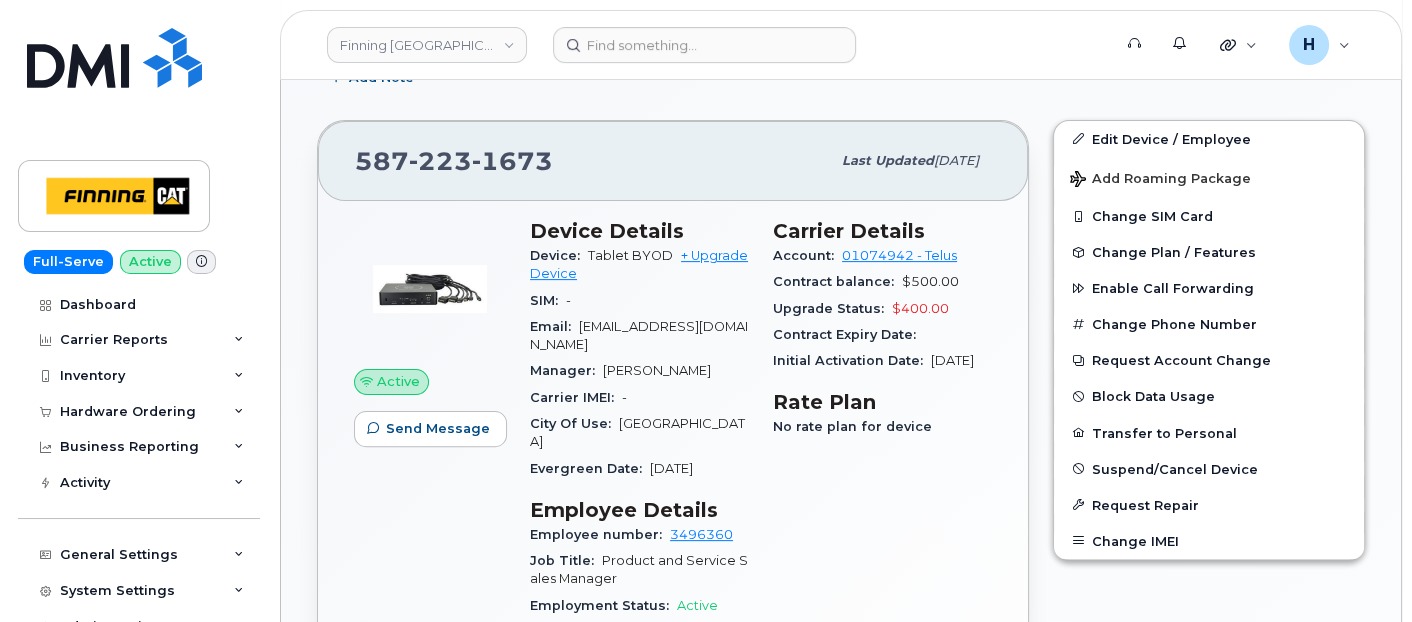 click on "SIM: -" at bounding box center [639, 301] 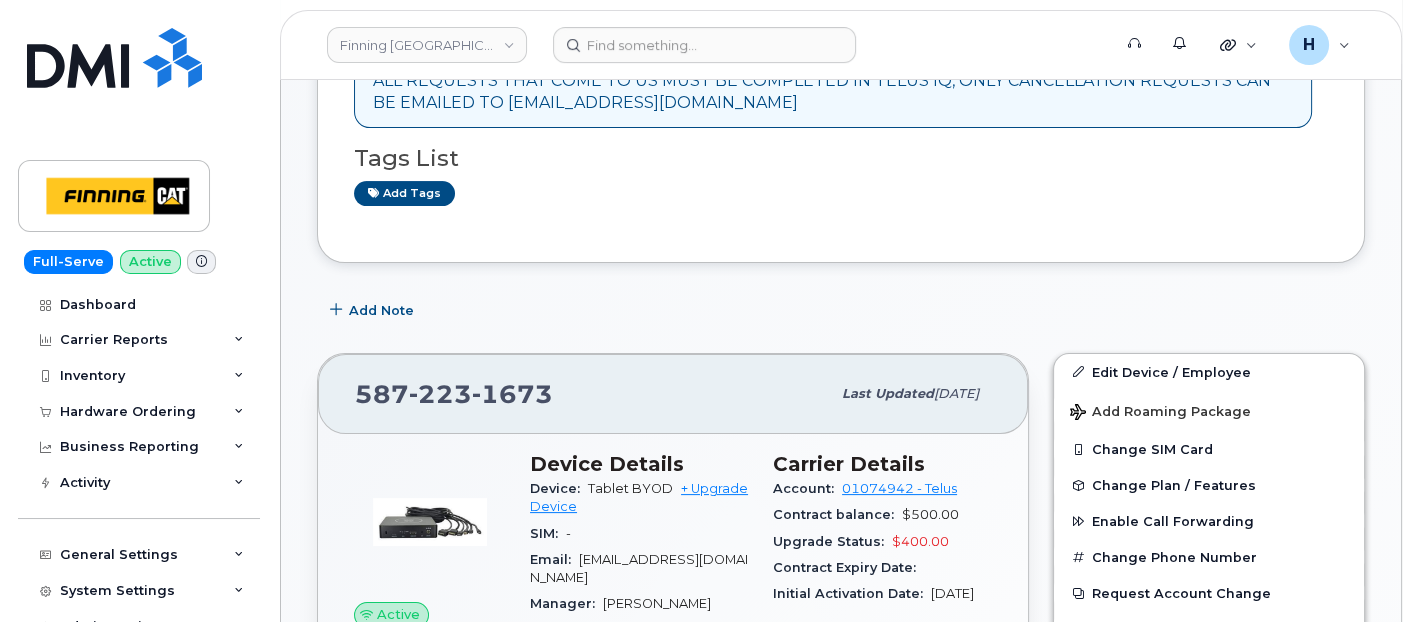 scroll, scrollTop: 444, scrollLeft: 0, axis: vertical 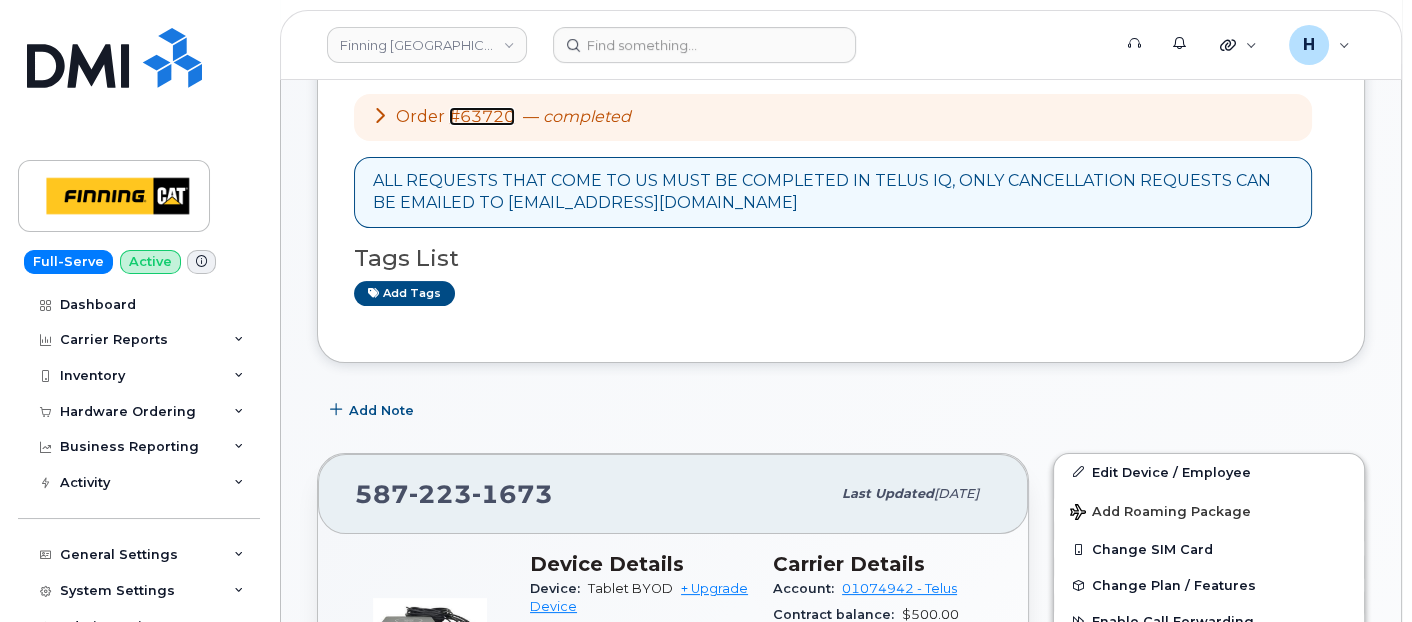 click on "#63720" at bounding box center [482, 116] 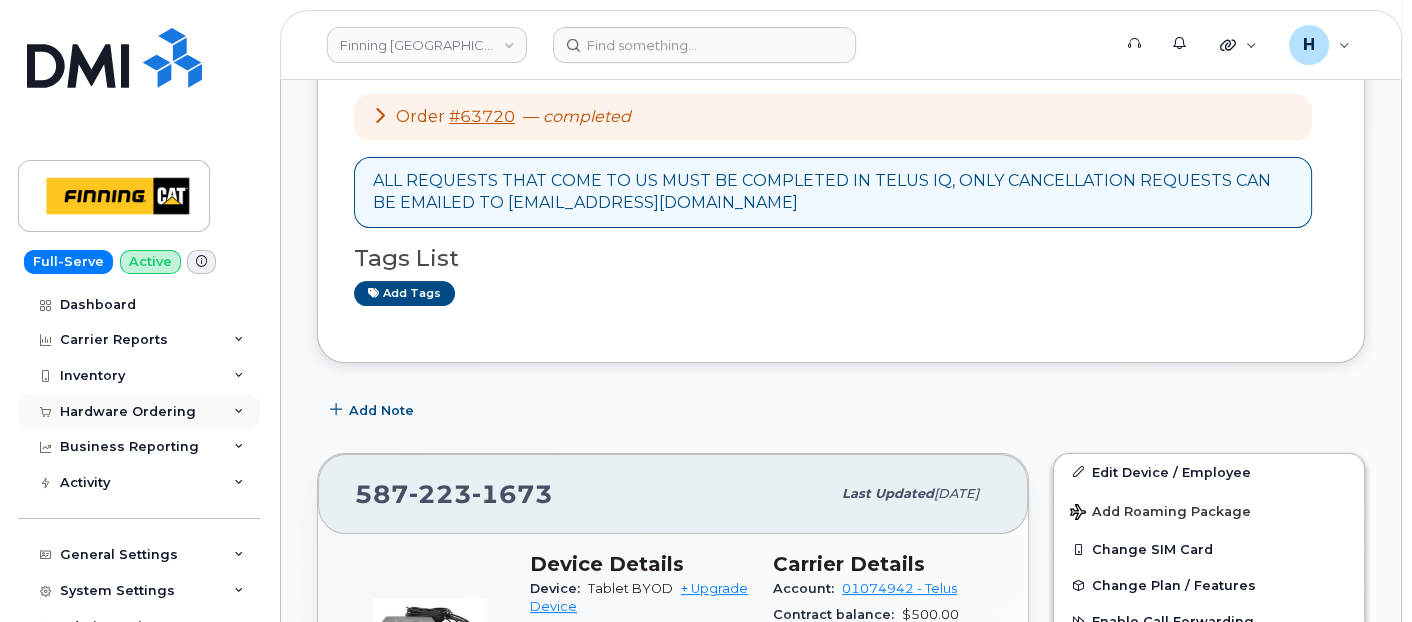 click on "Hardware Ordering" at bounding box center [128, 412] 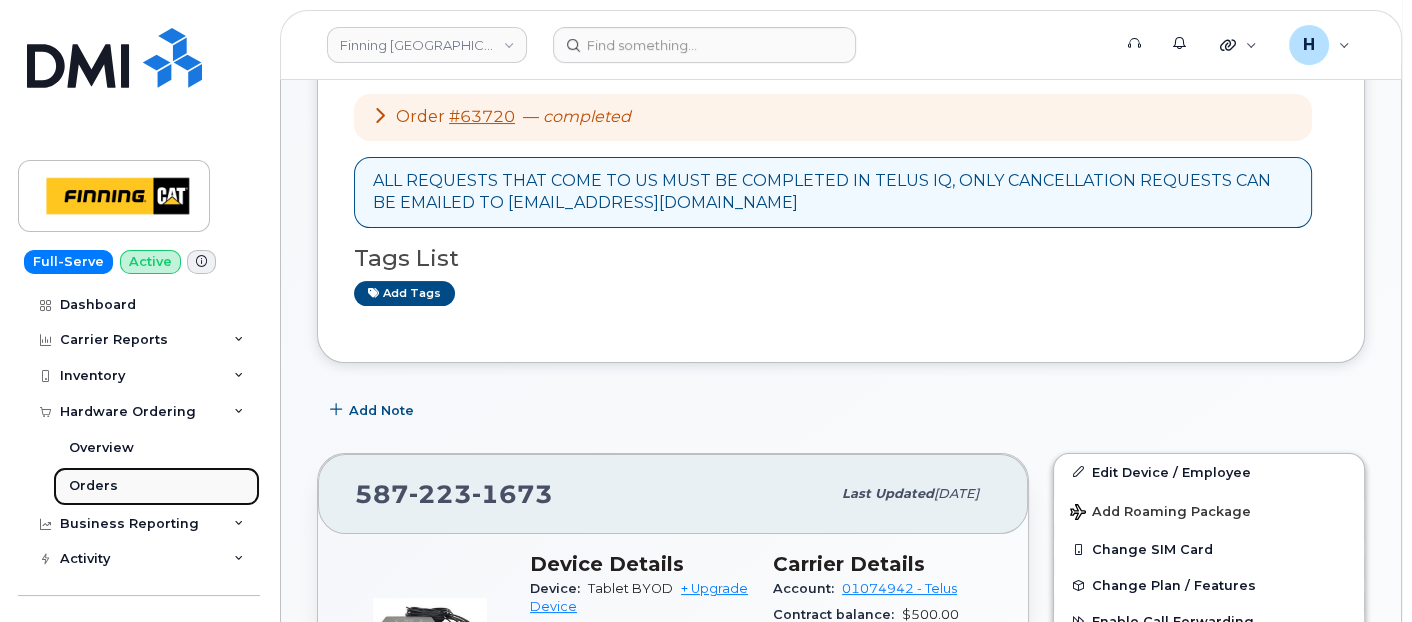 click on "Orders" at bounding box center [156, 486] 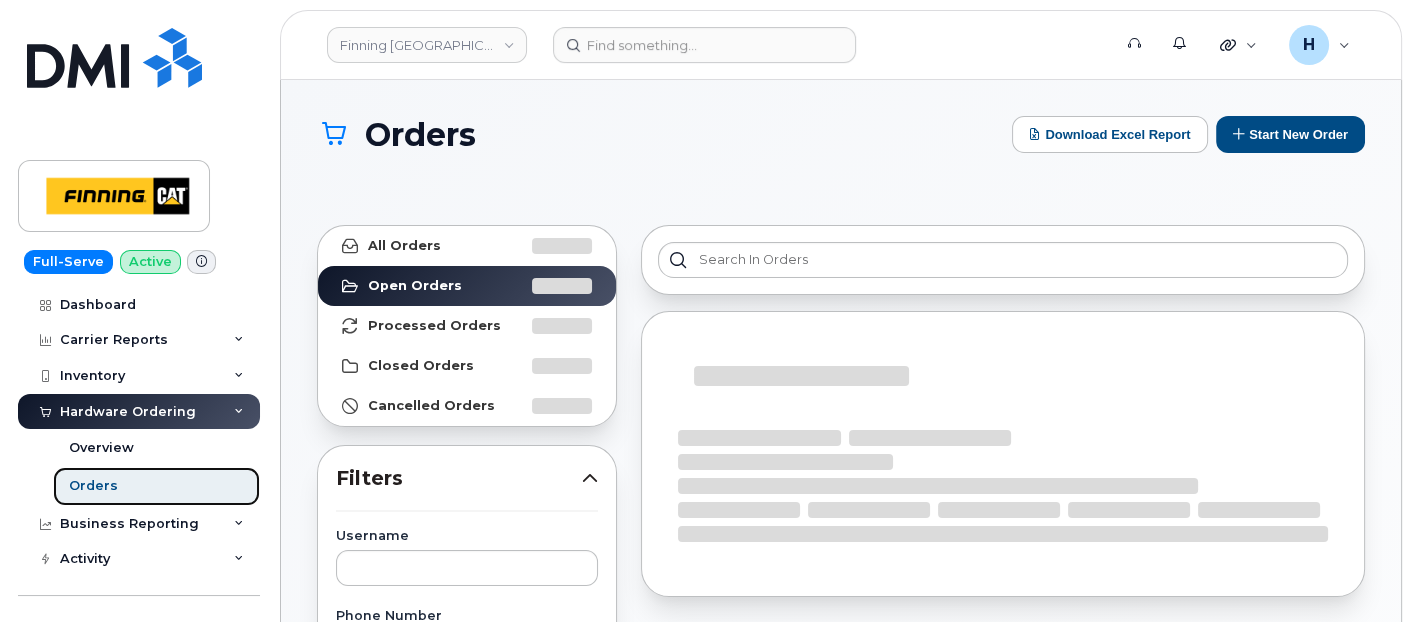 click on "Orders" at bounding box center (156, 486) 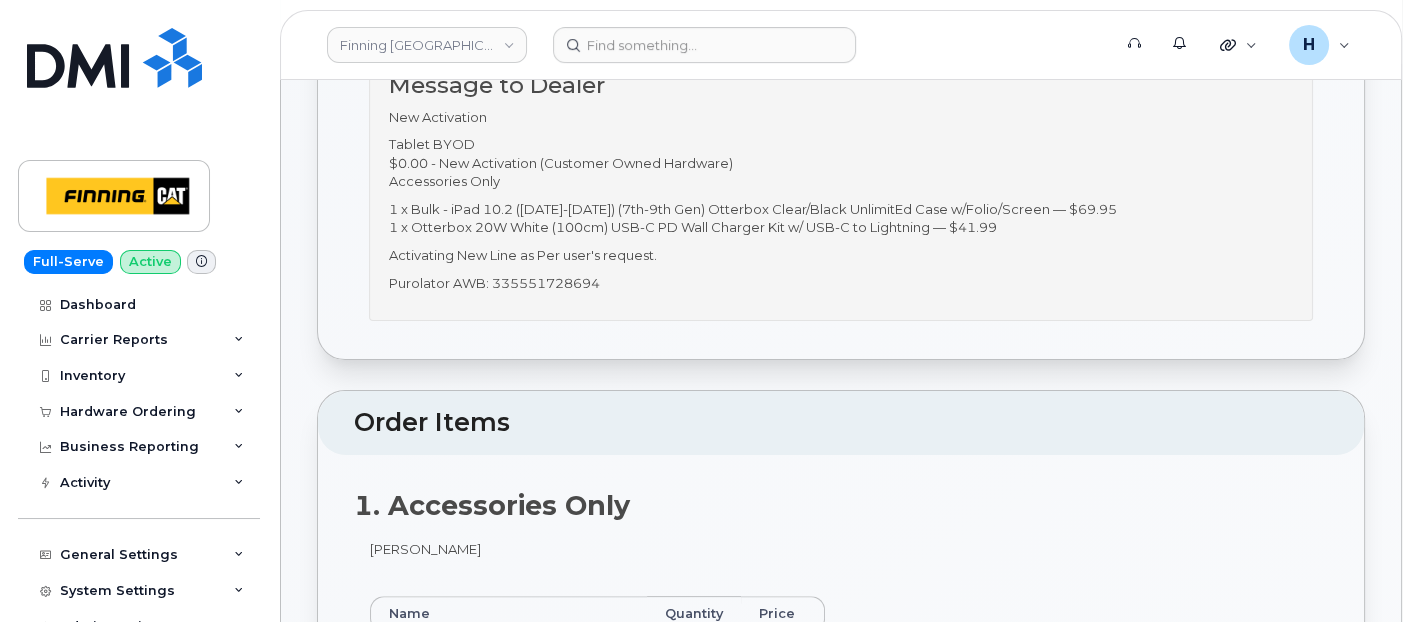 scroll, scrollTop: 666, scrollLeft: 0, axis: vertical 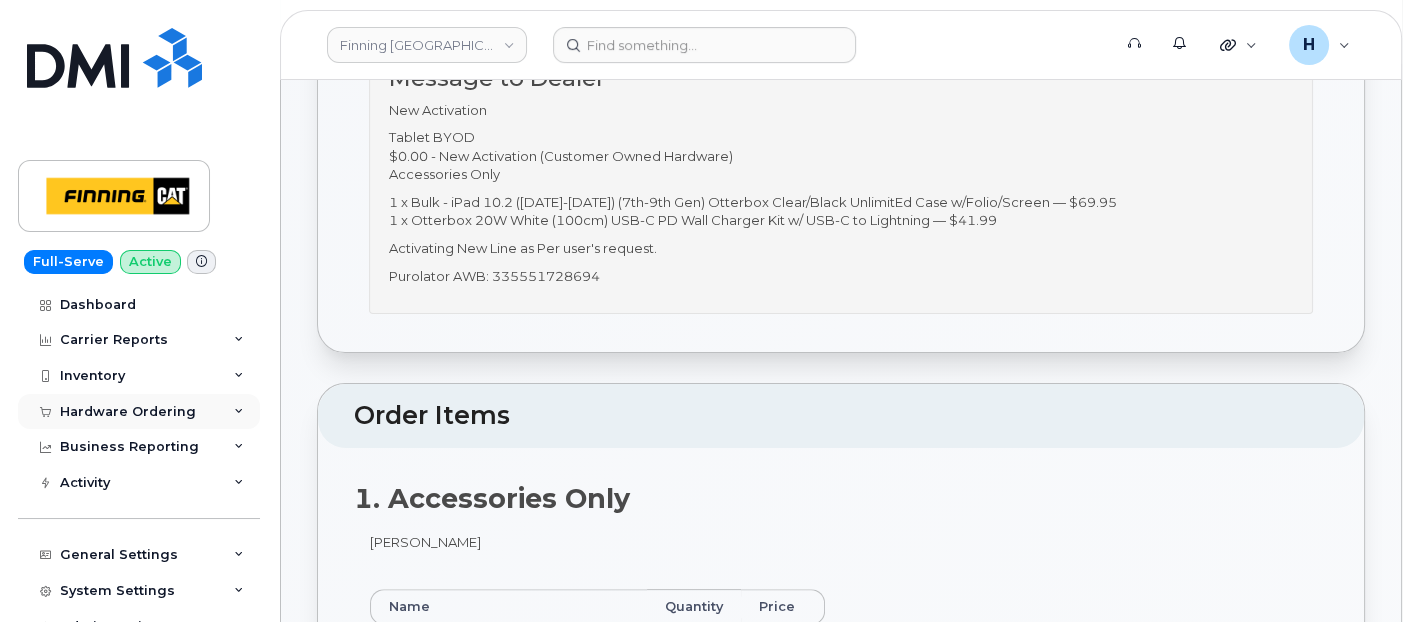 click on "Hardware Ordering" at bounding box center (139, 412) 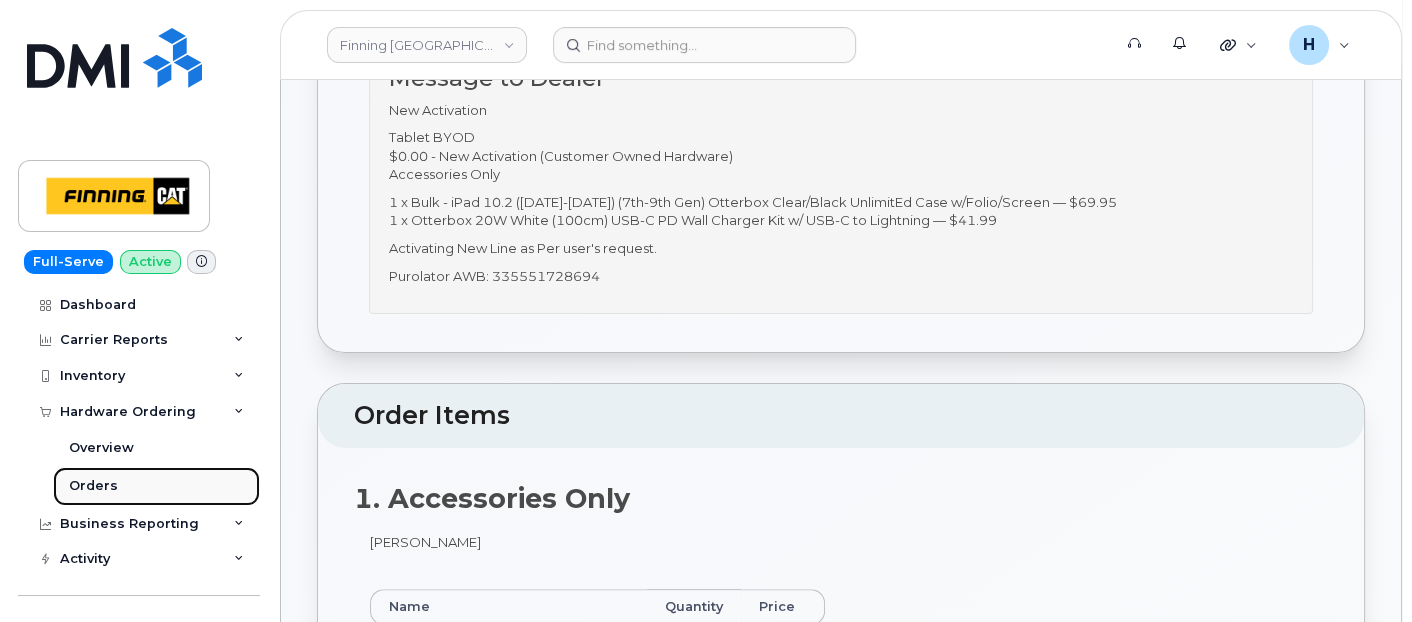 click on "Orders" at bounding box center (156, 486) 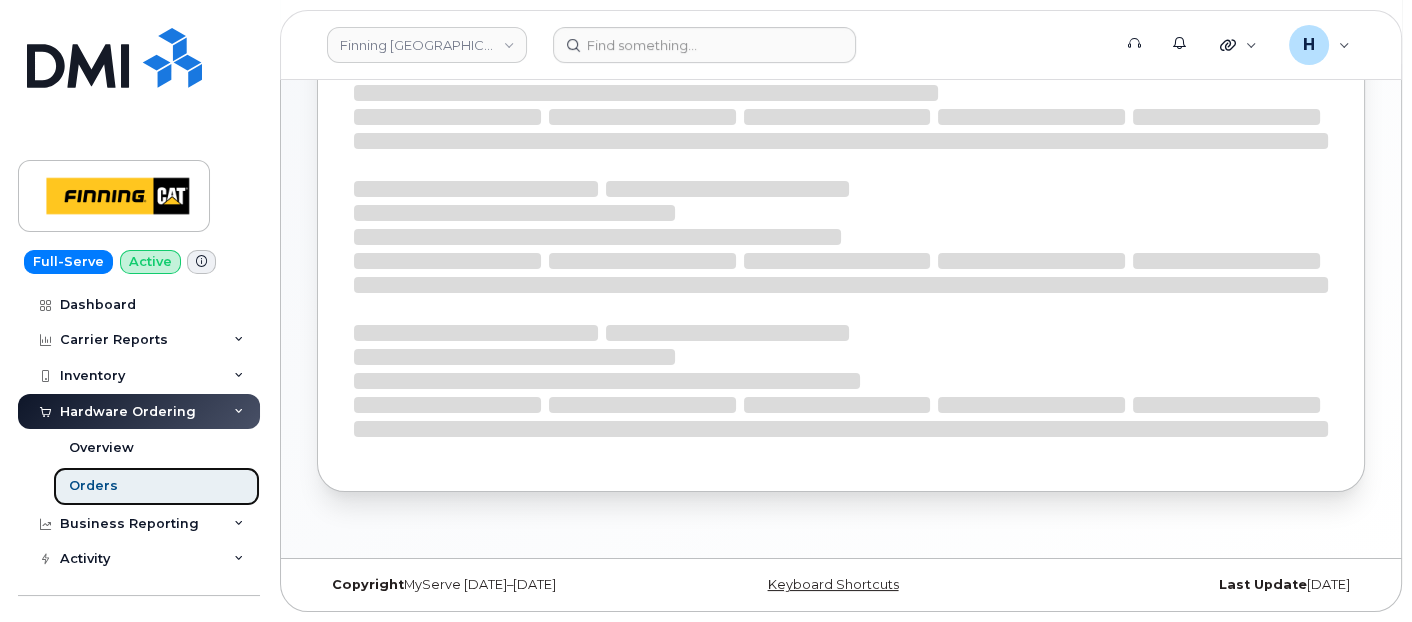 scroll, scrollTop: 0, scrollLeft: 0, axis: both 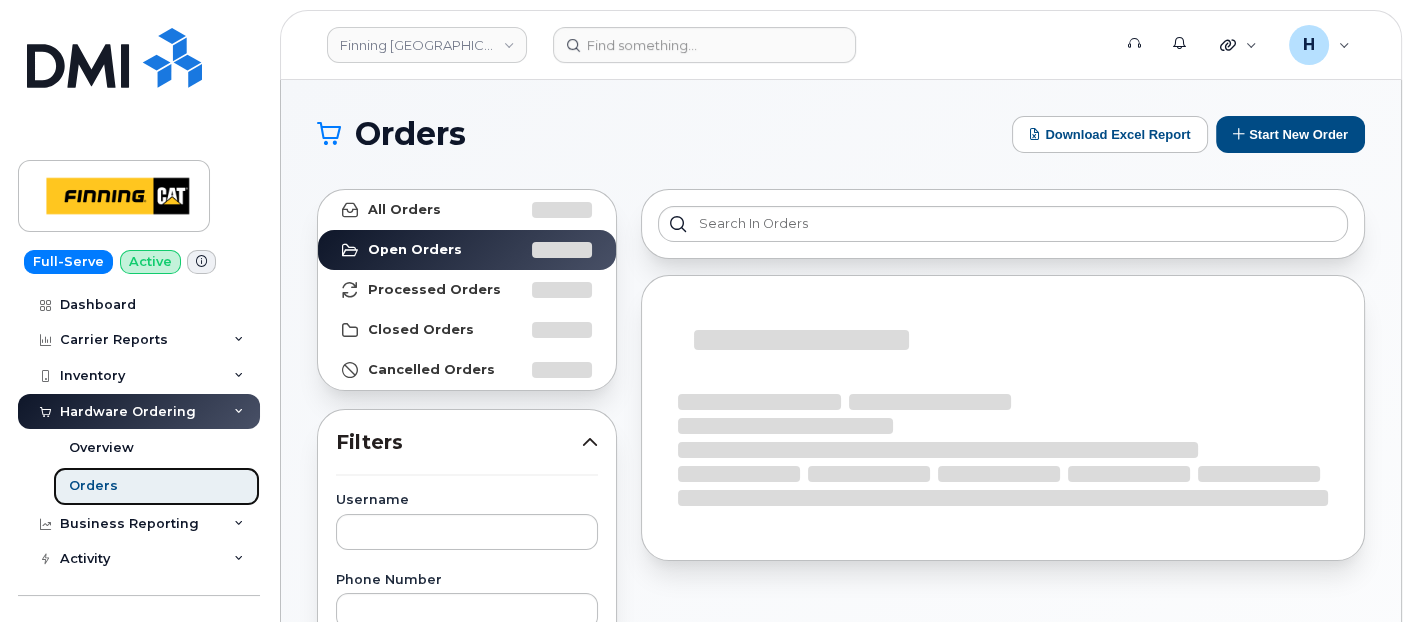 click on "Orders" at bounding box center (156, 486) 